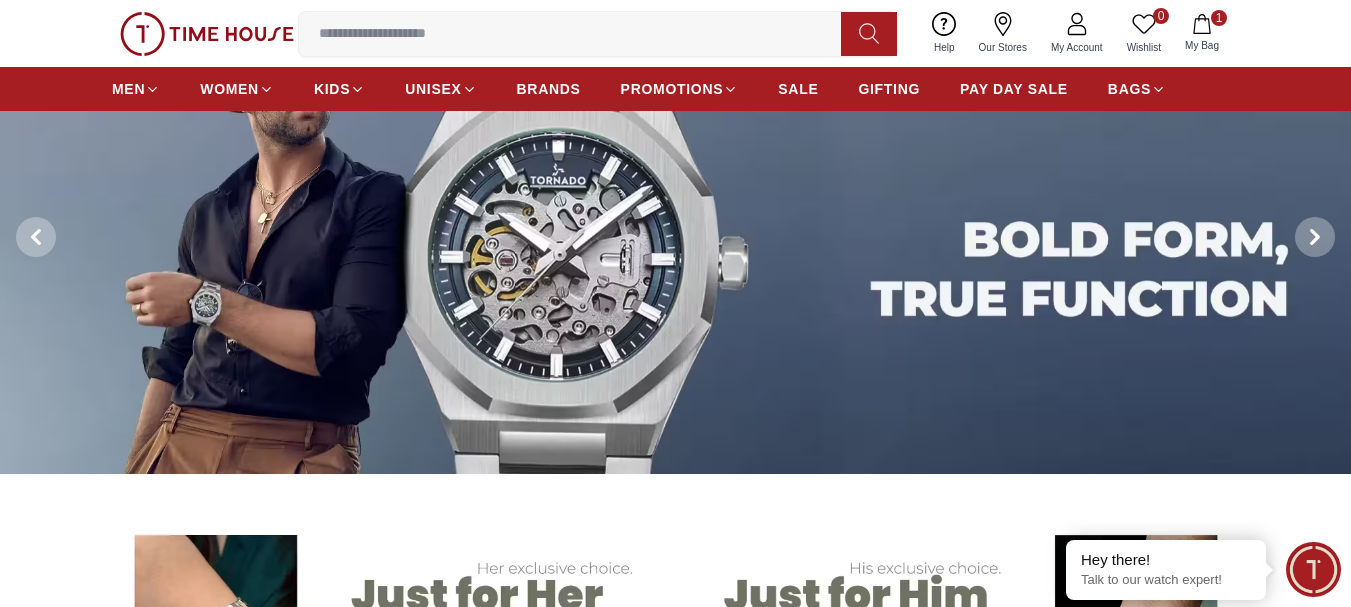 scroll, scrollTop: 0, scrollLeft: 0, axis: both 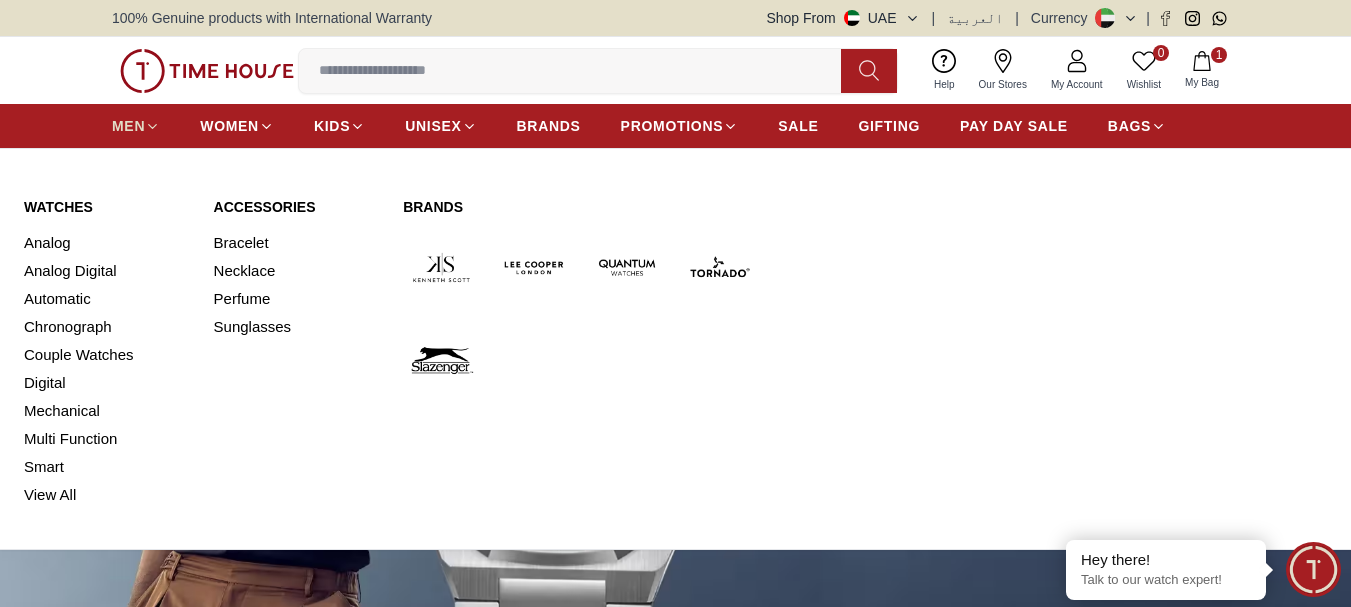 click on "MEN" at bounding box center [128, 126] 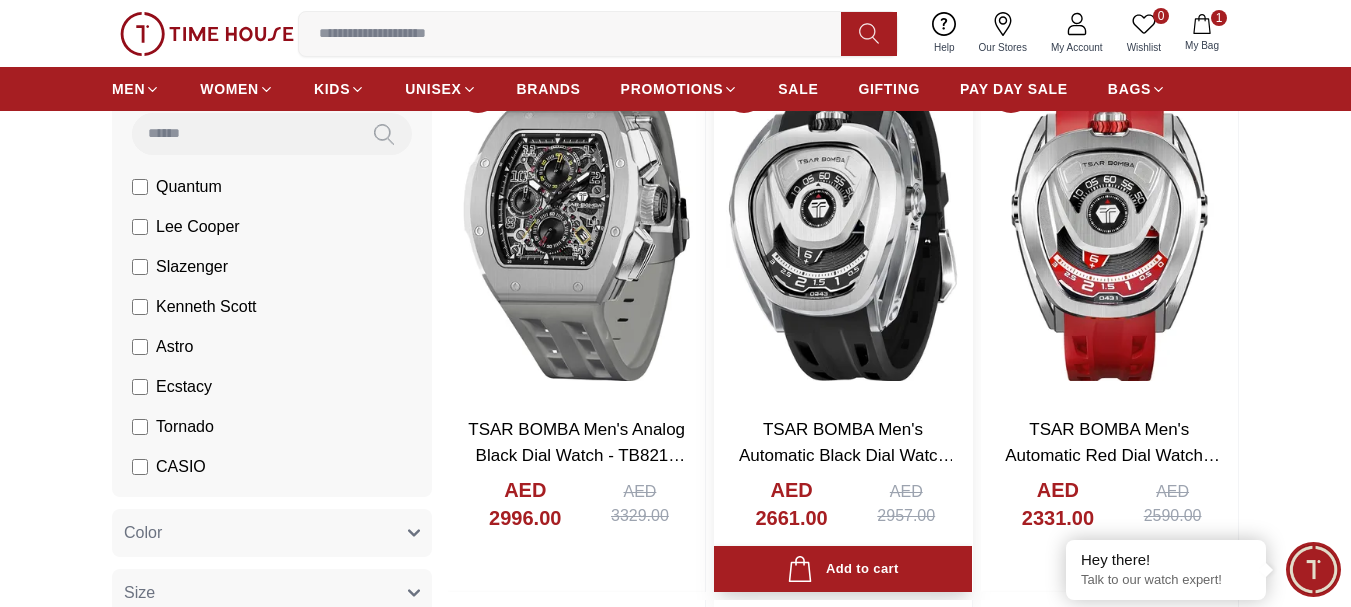 scroll, scrollTop: 200, scrollLeft: 0, axis: vertical 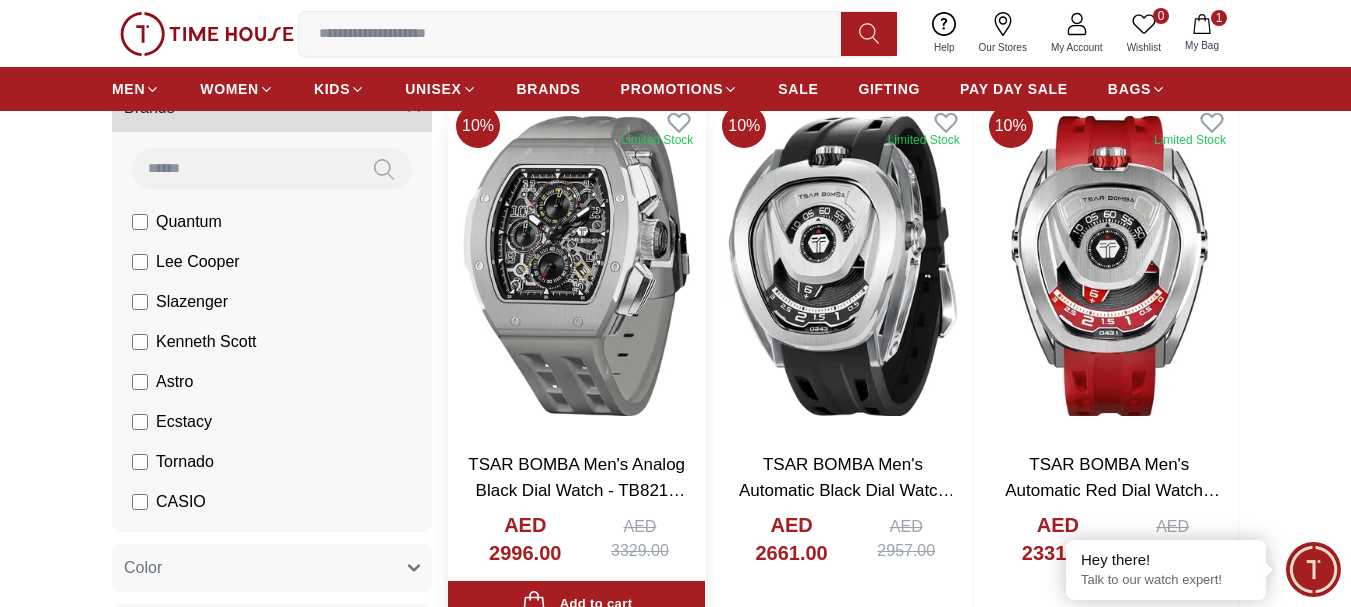 click at bounding box center (576, 266) 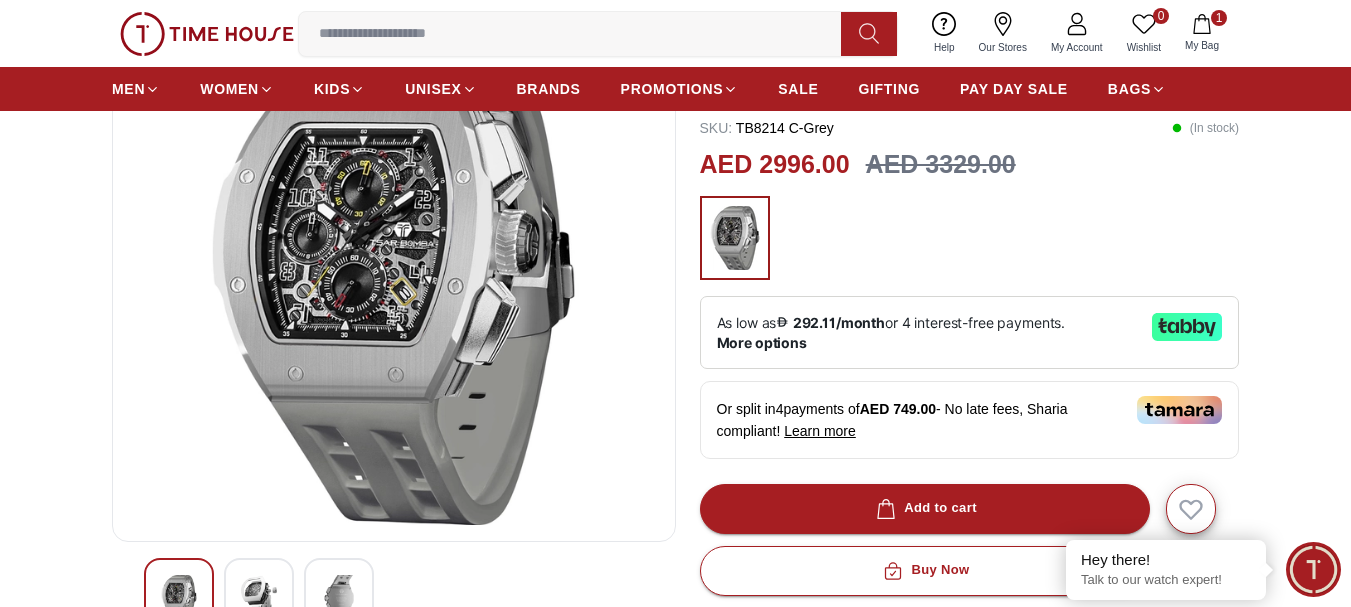 scroll, scrollTop: 0, scrollLeft: 0, axis: both 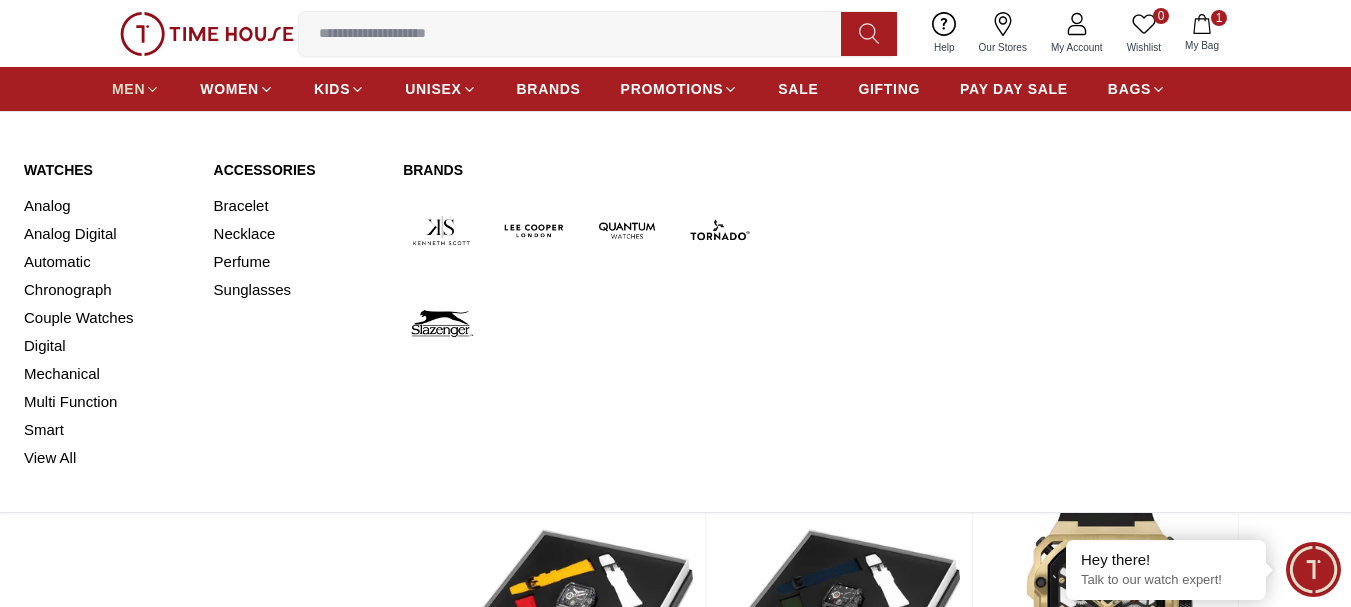 click on "MEN" at bounding box center [128, 89] 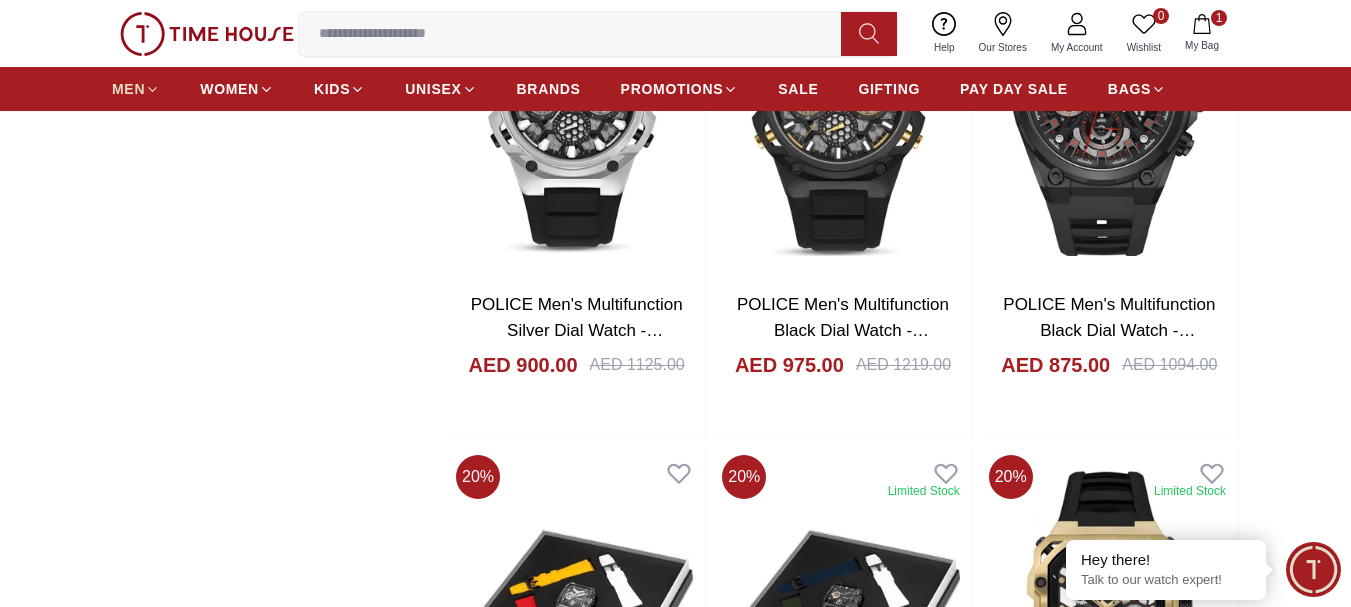 scroll, scrollTop: 0, scrollLeft: 0, axis: both 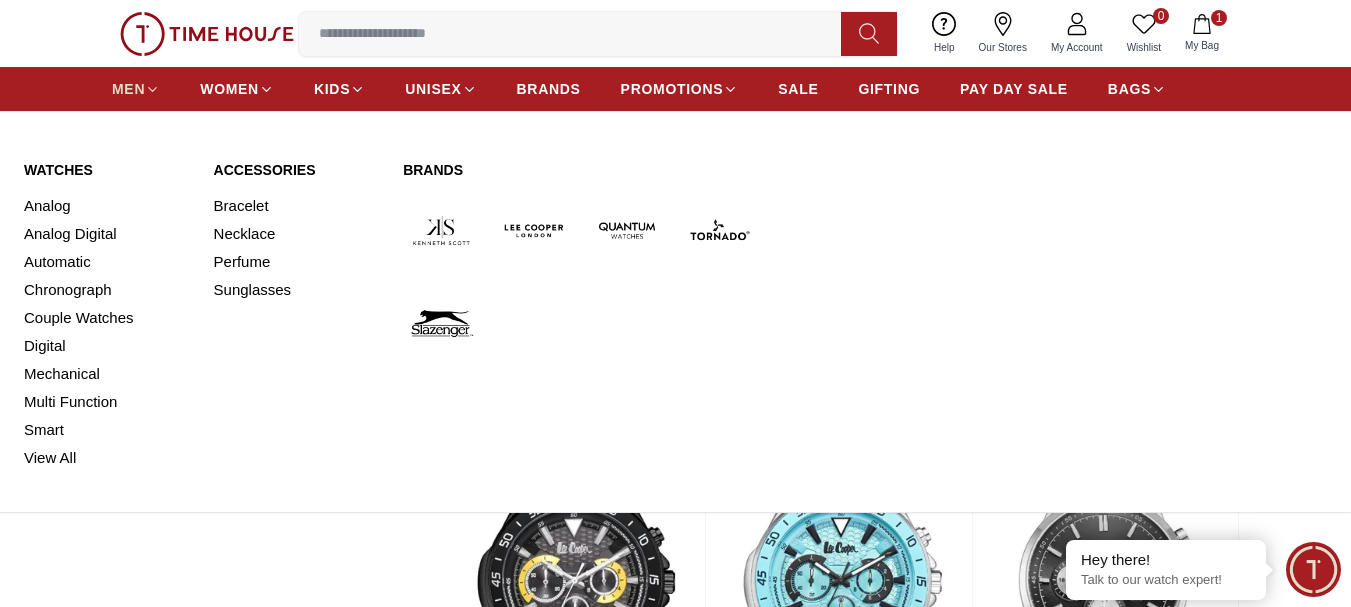 click on "MEN" at bounding box center (128, 89) 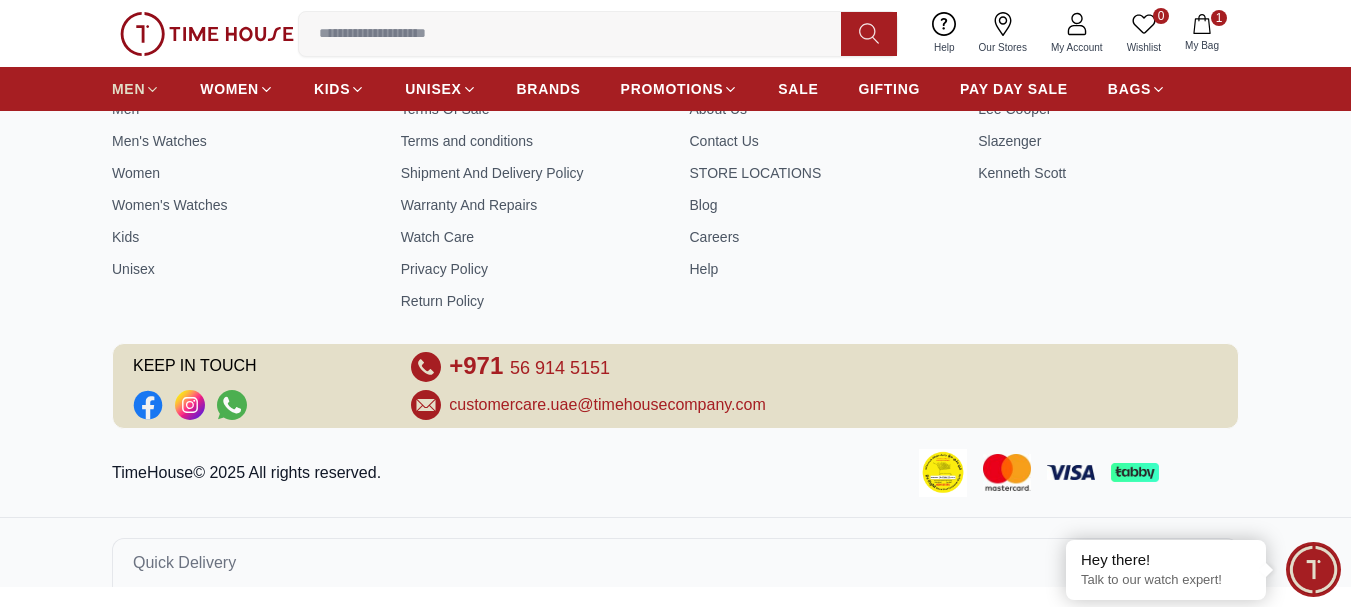 scroll, scrollTop: 0, scrollLeft: 0, axis: both 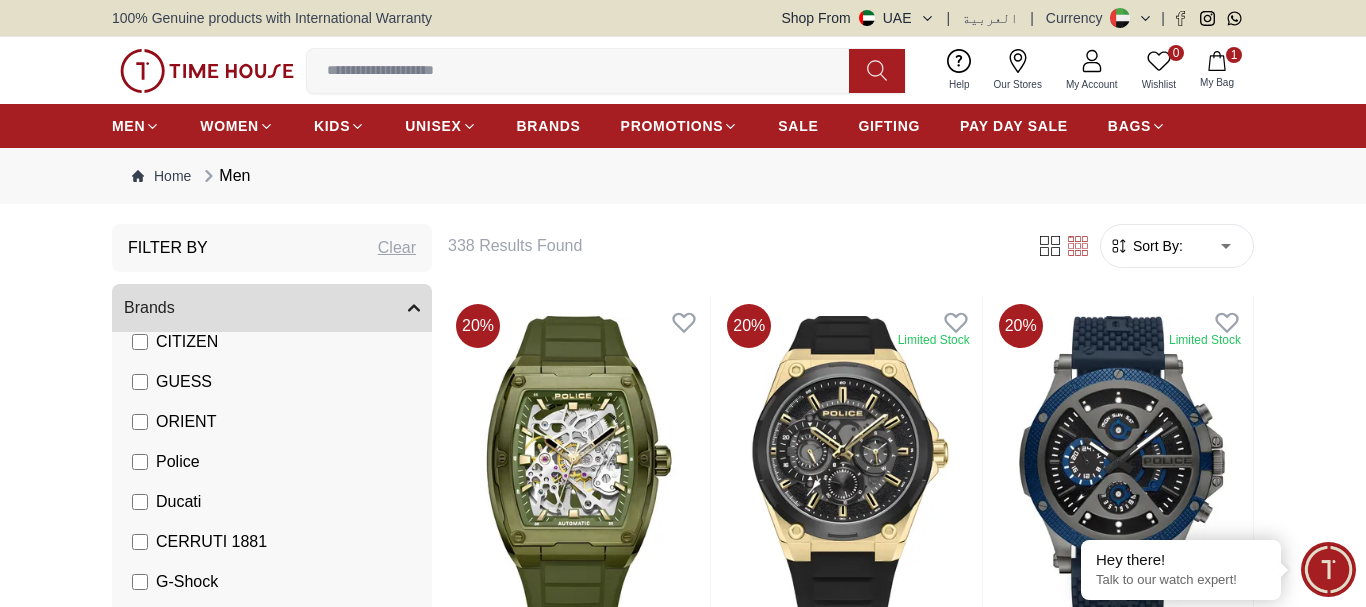 click on "100% Genuine products with International Warranty Shop From [COUNTRY] | العربية | Currency | 0 Wishlist 1 My Bag Help Our Stores My Account 0 Wishlist 1 My Bag MEN WOMEN KIDS UNISEX BRANDS PROMOTIONS SALE GIFTING PAY DAY SALE BAGS Home Men Filter By Clear Brands Quantum Lee Cooper Slazenger Kenneth Scott Astro Ecstacy Tornado CASIO CITIZEN GUESS ORIENT Police Ducati CERRUTI 1881 G-Shock Lee Cooper Accessories Tsar Bomba Irus Idee Vogue Polaroid Ciga Design Color Black Green Blue Red Dark Blue Silver Silver / Black Orange Rose Gold Grey White White / Rose Gold Silver / Silver Dark Blue / Silver Silver / Gold Silver / Rose Gold Black / Black Black / Silver Black / Rose Gold Gold Yellow Brown White / Silver Light Blue Black /Grey Black /Red Black /Black Black / Rose Gold / Black Rose Gold / Black Rose Gold / Black / Black Pink Green /Silver Purple Silver Silver Silver / Blue Green / Green Blue / Black Blue / Blue Titanum Navy Blue Military Green Blue / Silver Champagne Red" at bounding box center [683, 2368] 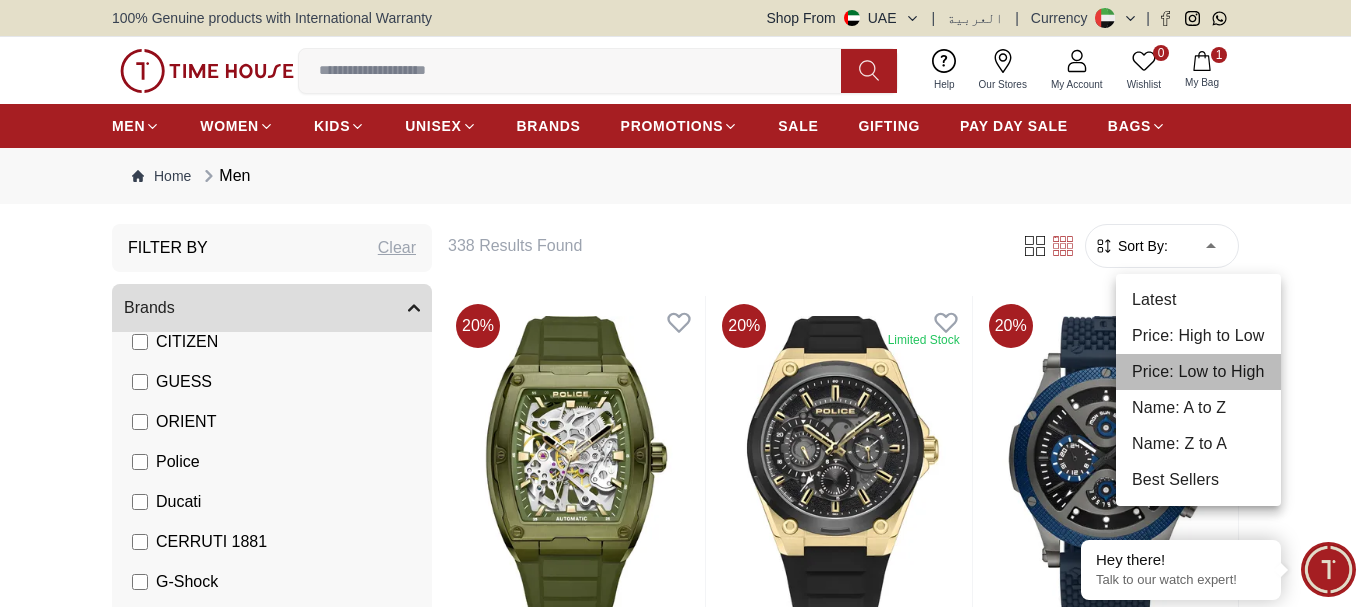 click on "Price: Low to High" at bounding box center (1198, 372) 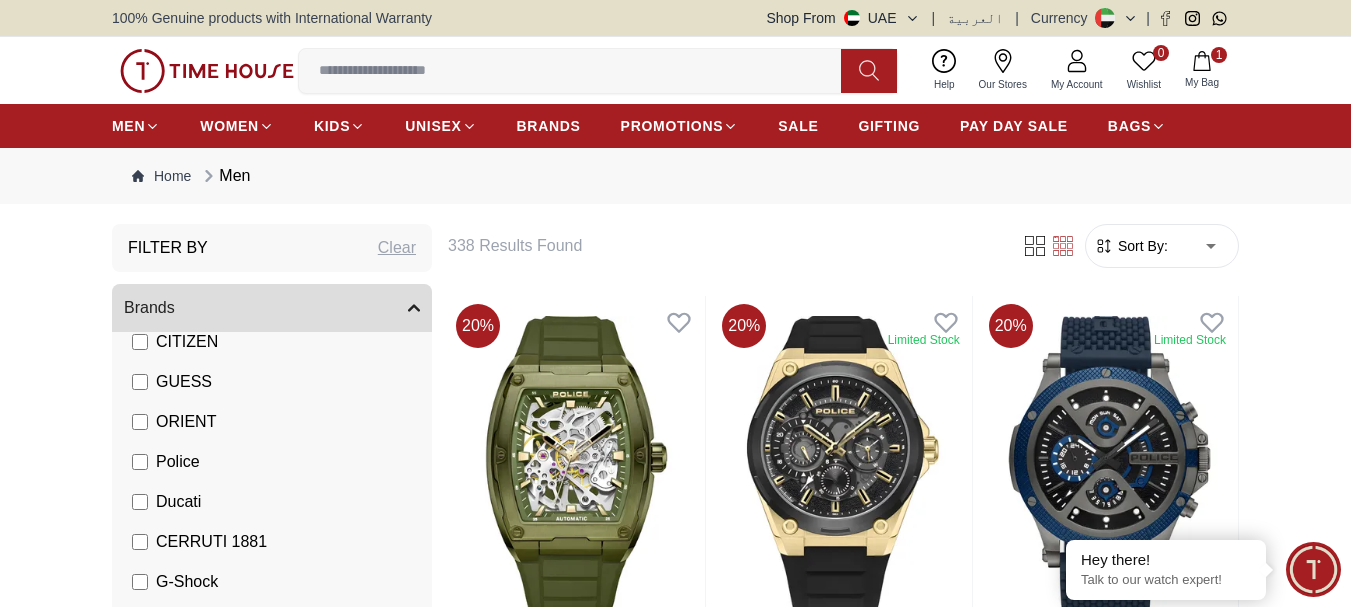 type on "*" 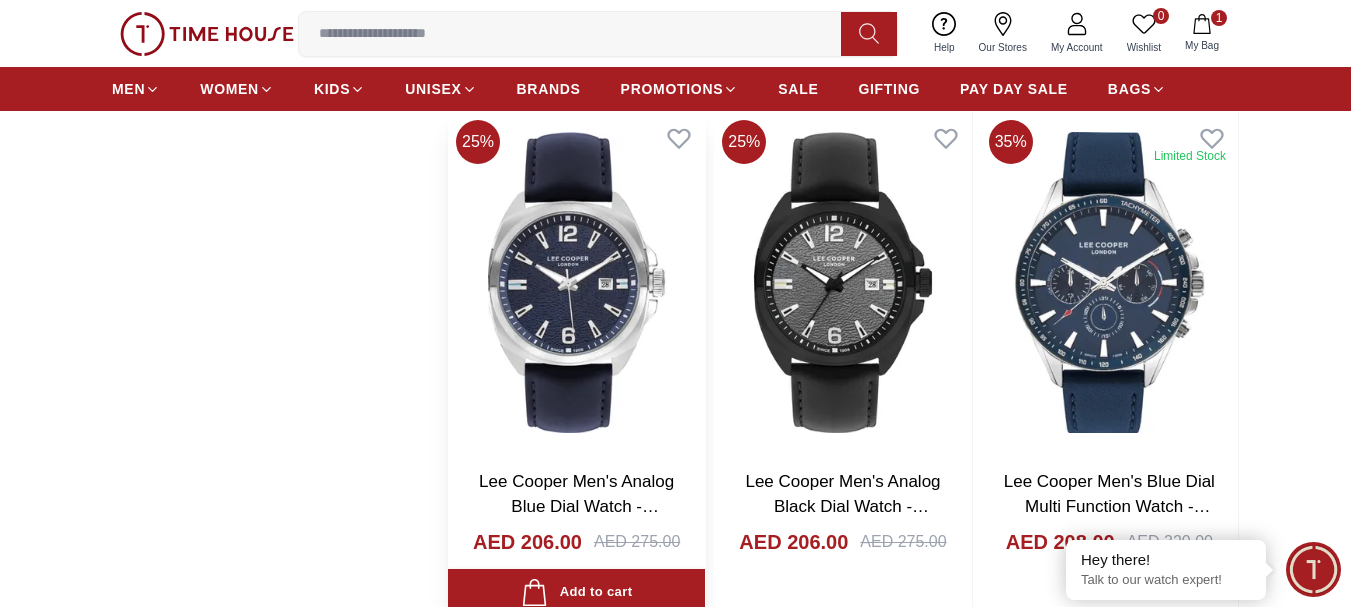 scroll, scrollTop: 7300, scrollLeft: 0, axis: vertical 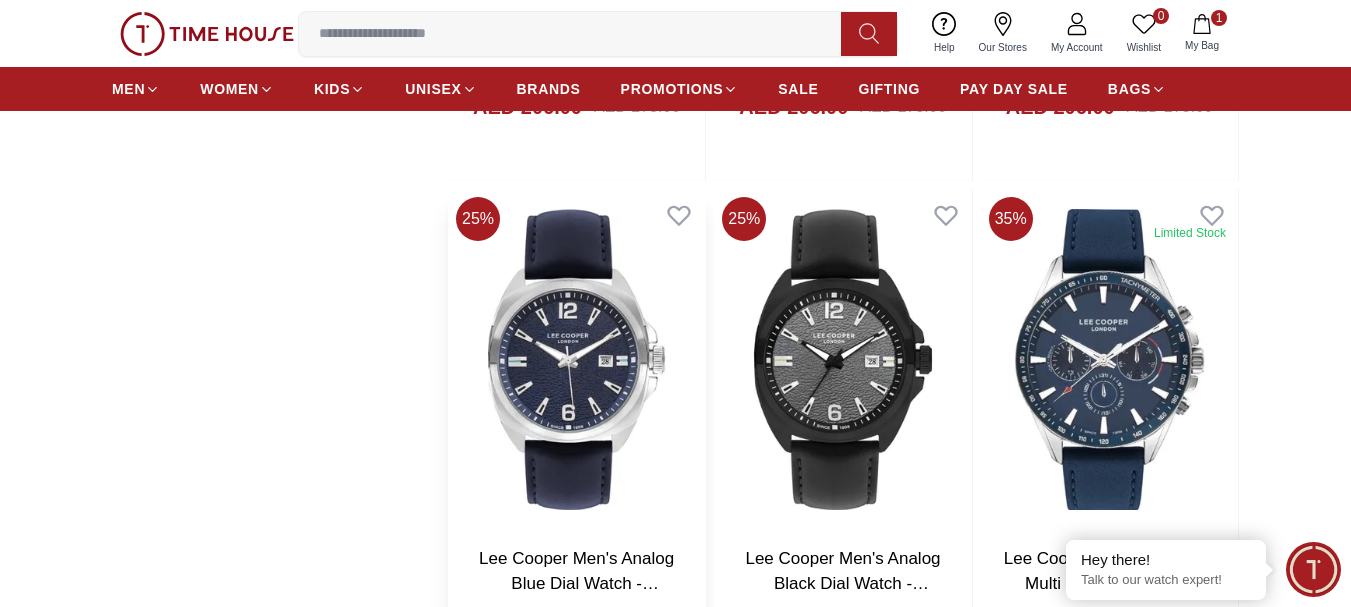 click at bounding box center (576, 359) 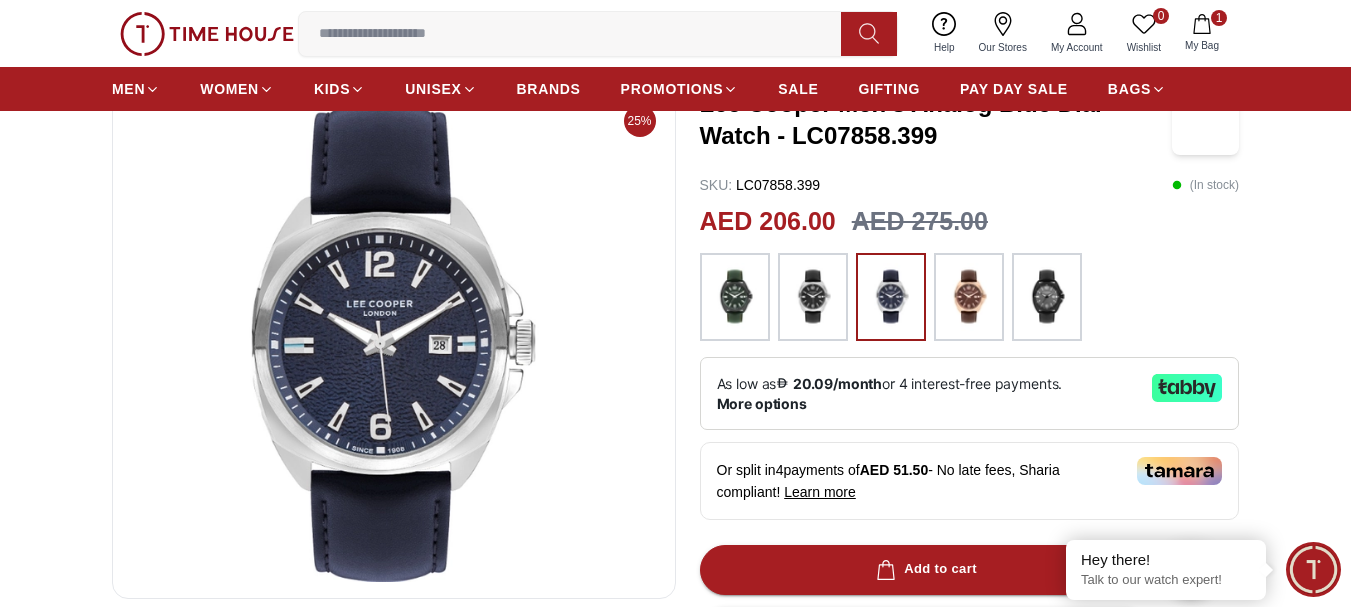 scroll, scrollTop: 100, scrollLeft: 0, axis: vertical 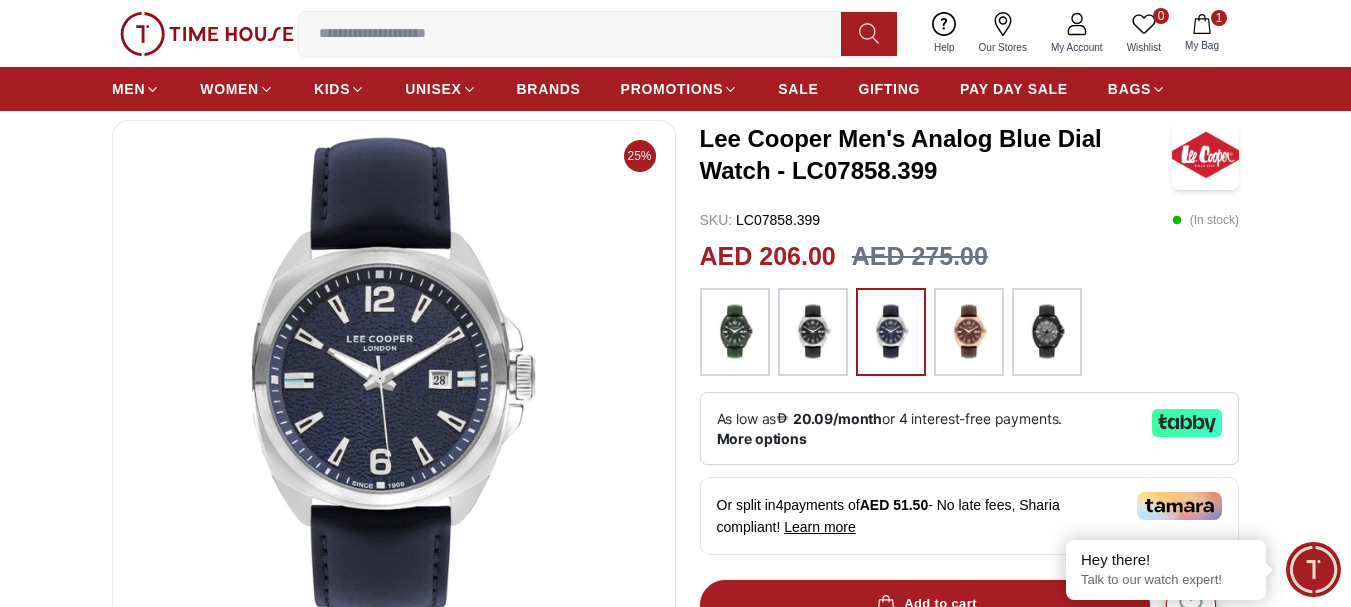 click at bounding box center [1047, 332] 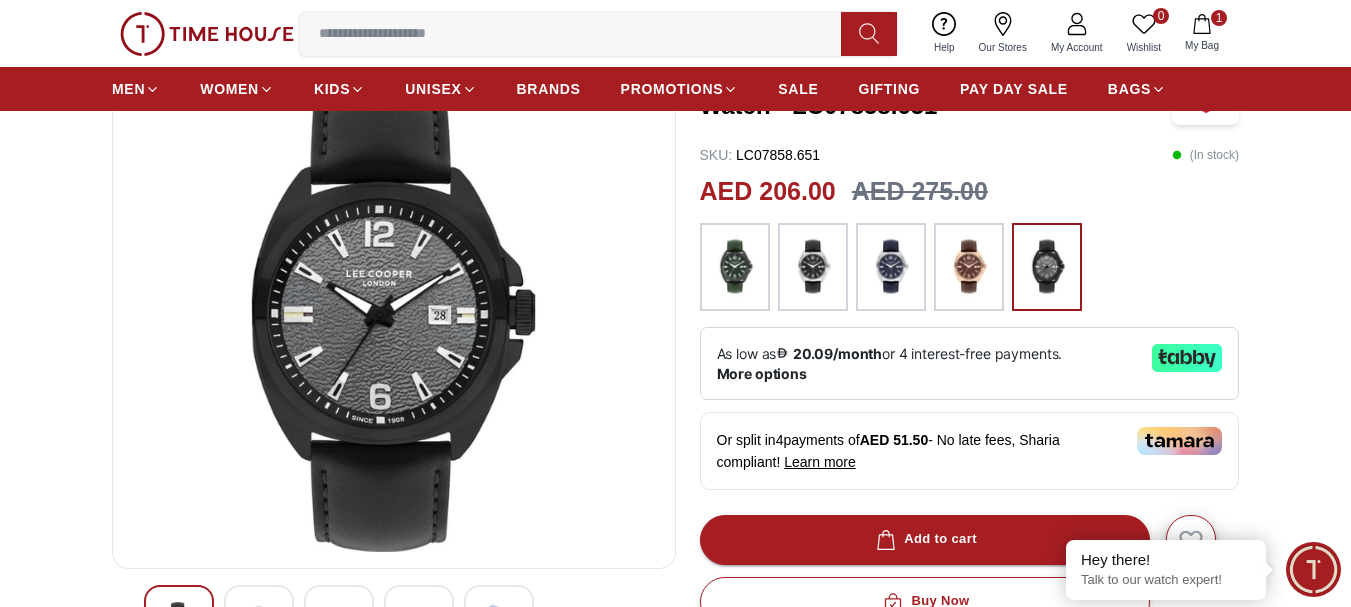 scroll, scrollTop: 200, scrollLeft: 0, axis: vertical 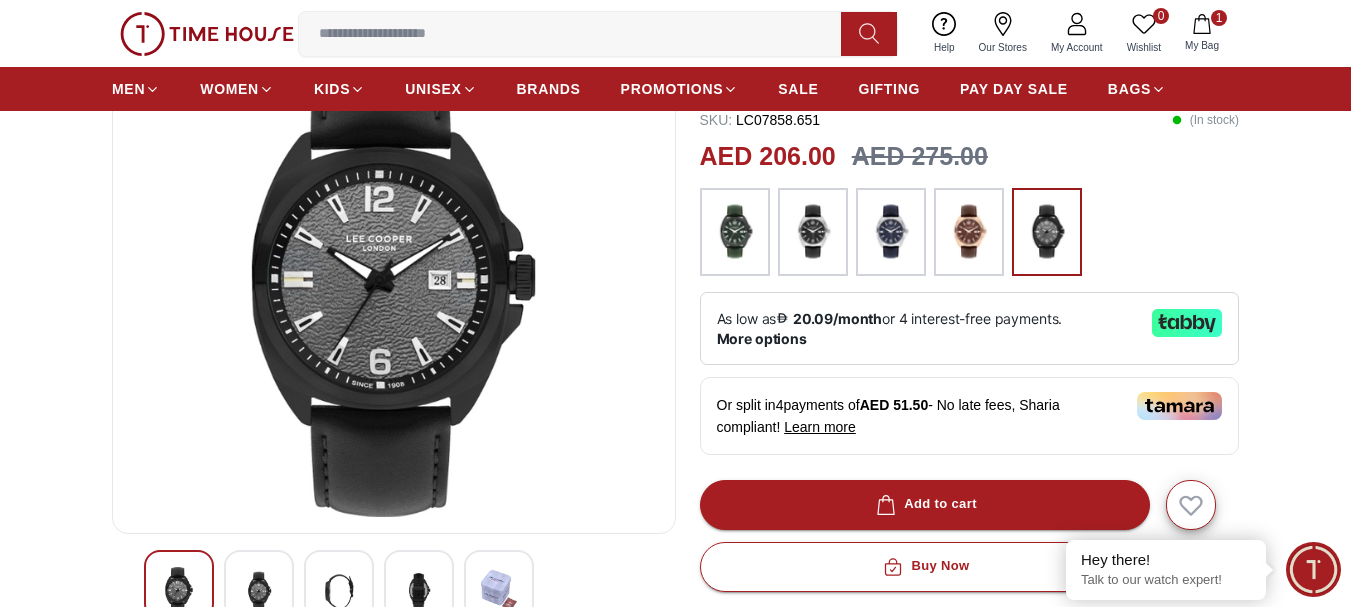 click at bounding box center (969, 232) 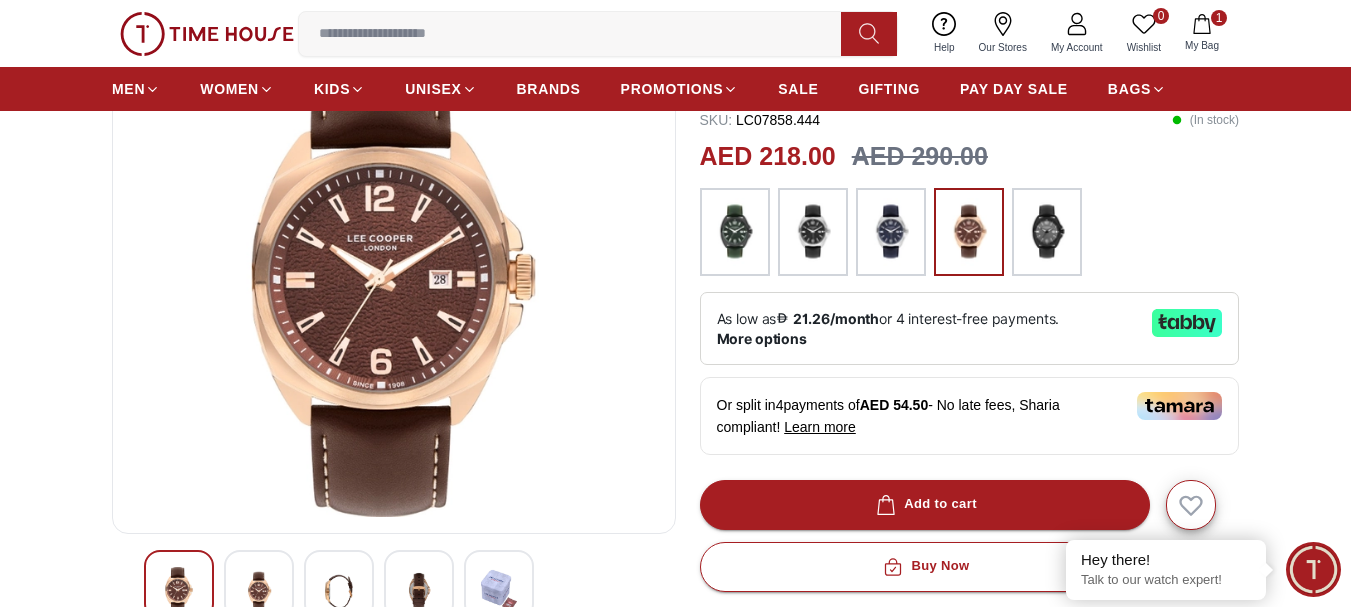 click at bounding box center (735, 232) 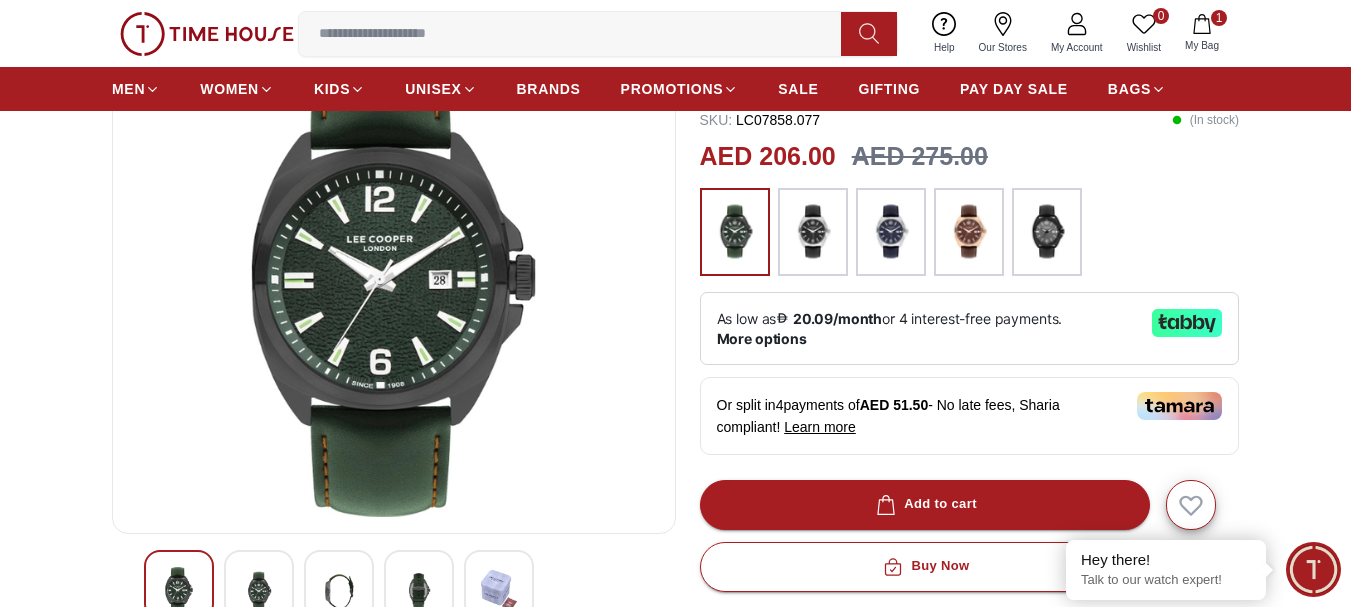 scroll, scrollTop: 100, scrollLeft: 0, axis: vertical 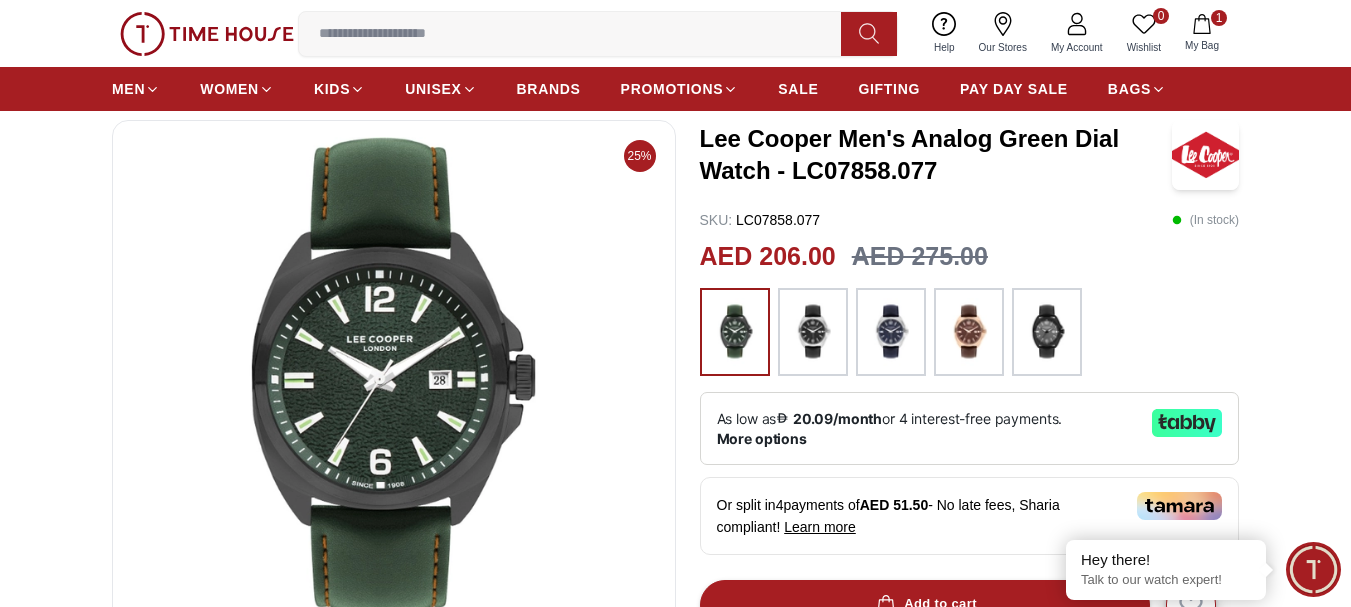 click at bounding box center (813, 332) 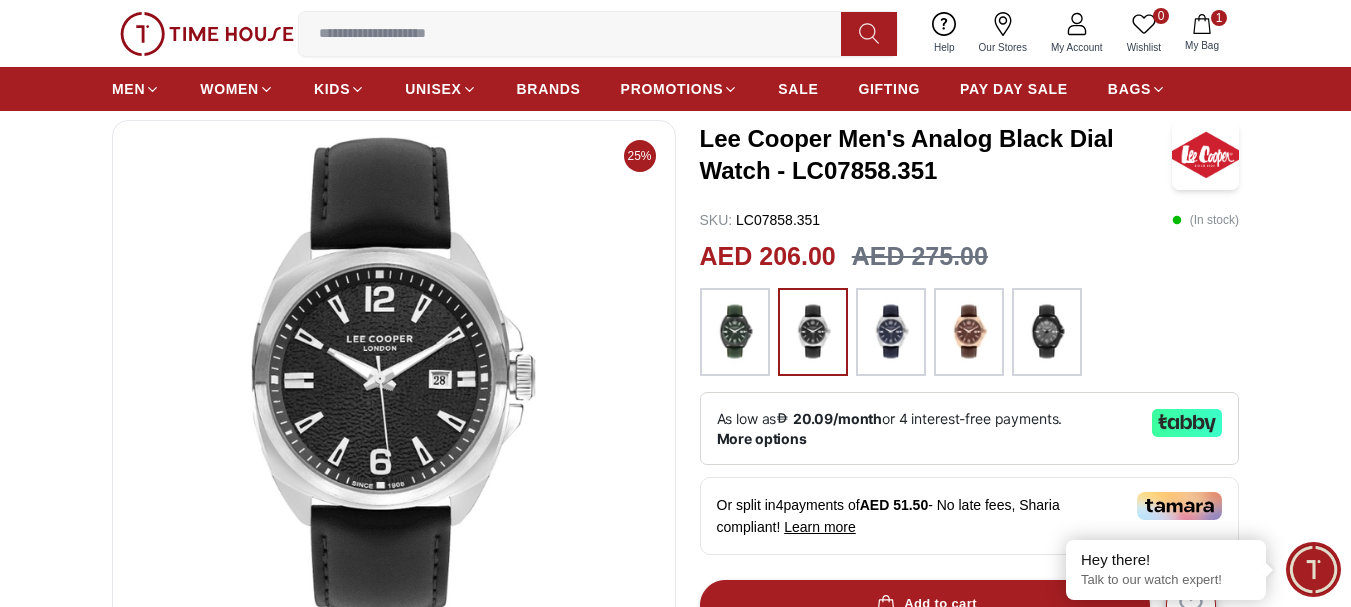 scroll, scrollTop: 200, scrollLeft: 0, axis: vertical 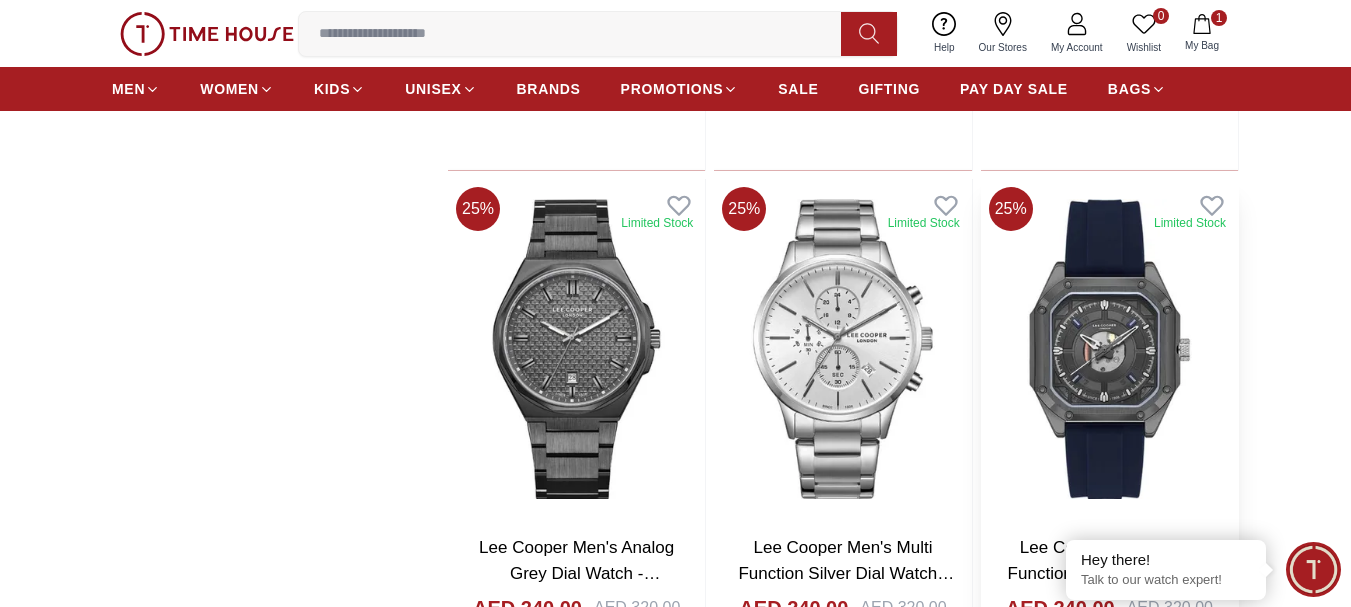 click at bounding box center [1109, 349] 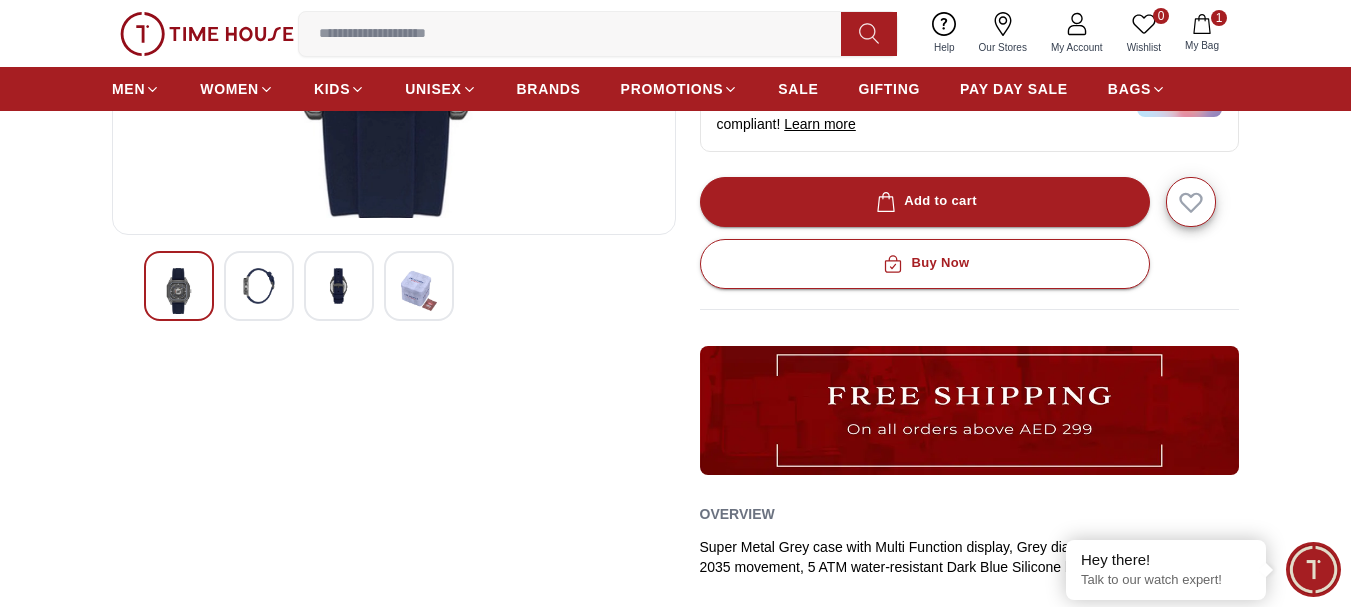scroll, scrollTop: 500, scrollLeft: 0, axis: vertical 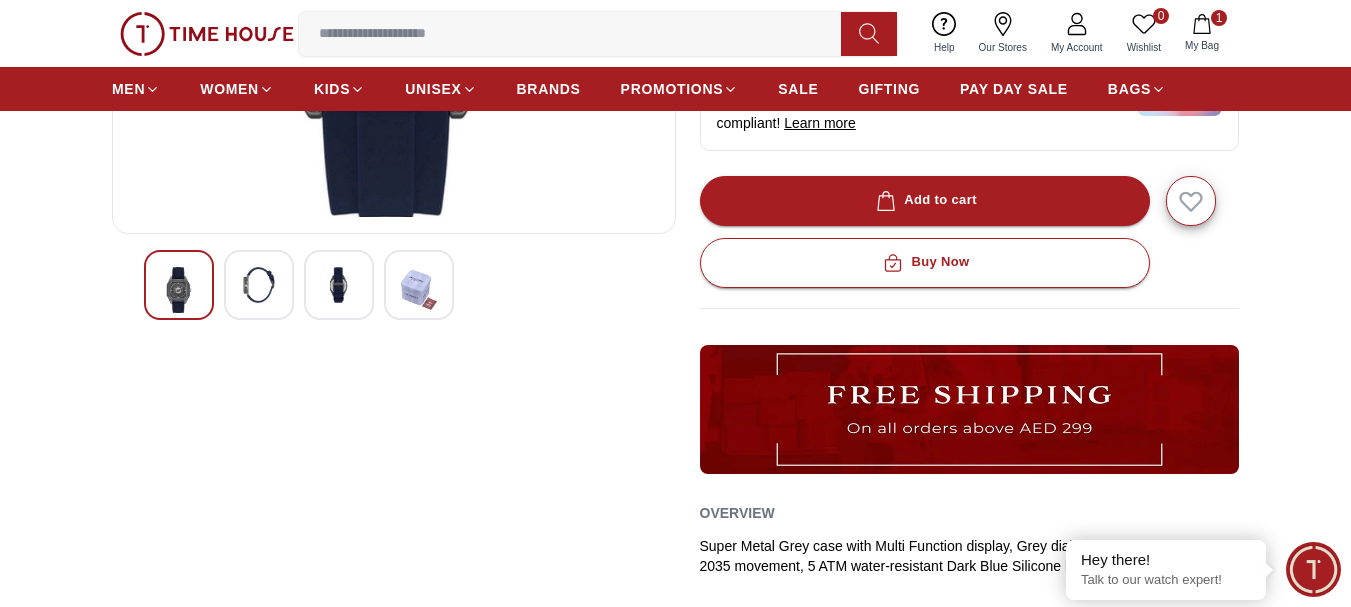 click at bounding box center [259, 285] 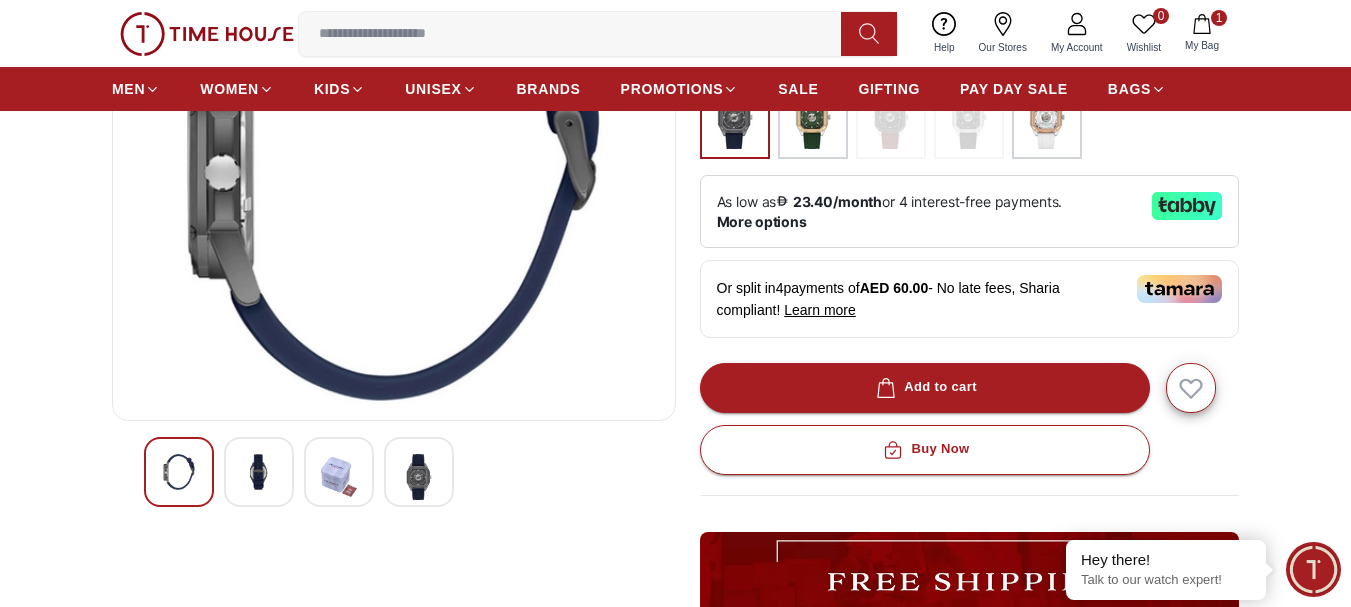 scroll, scrollTop: 500, scrollLeft: 0, axis: vertical 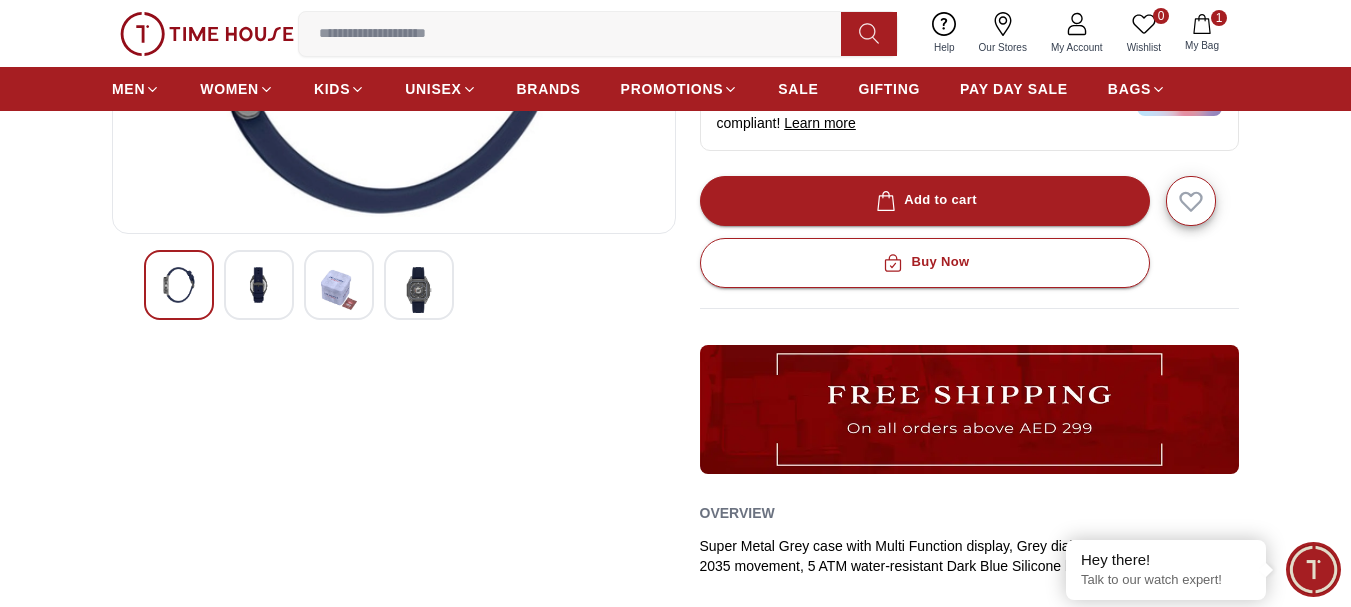 click at bounding box center (259, 285) 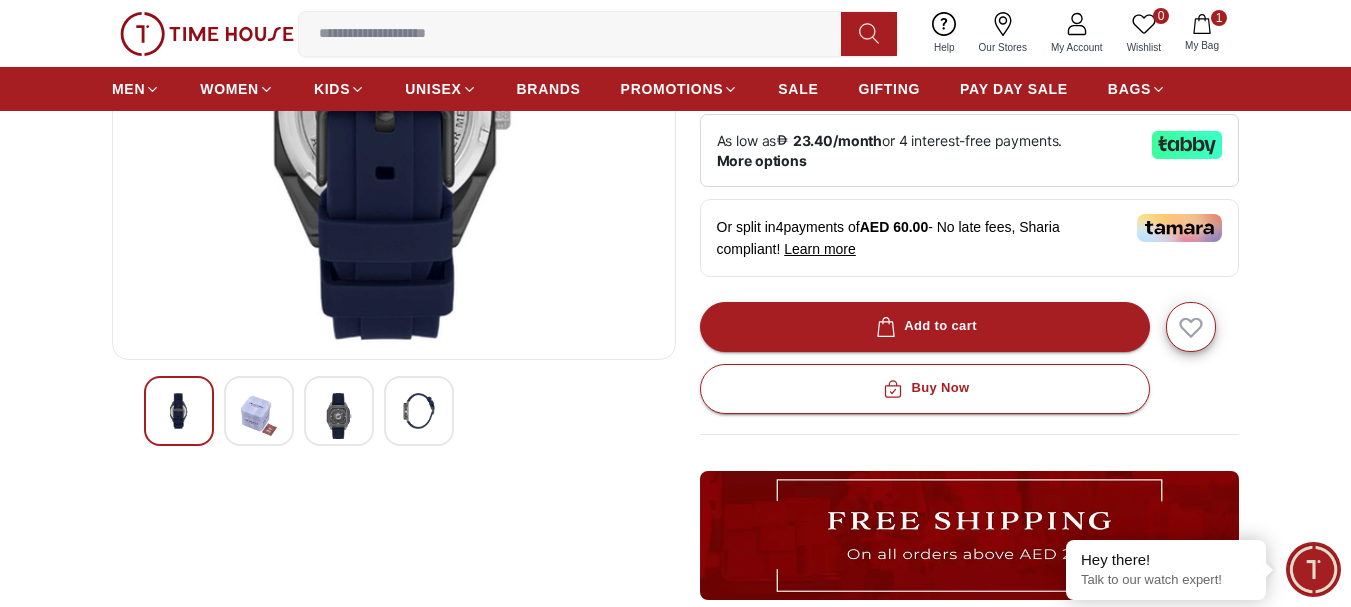 scroll, scrollTop: 400, scrollLeft: 0, axis: vertical 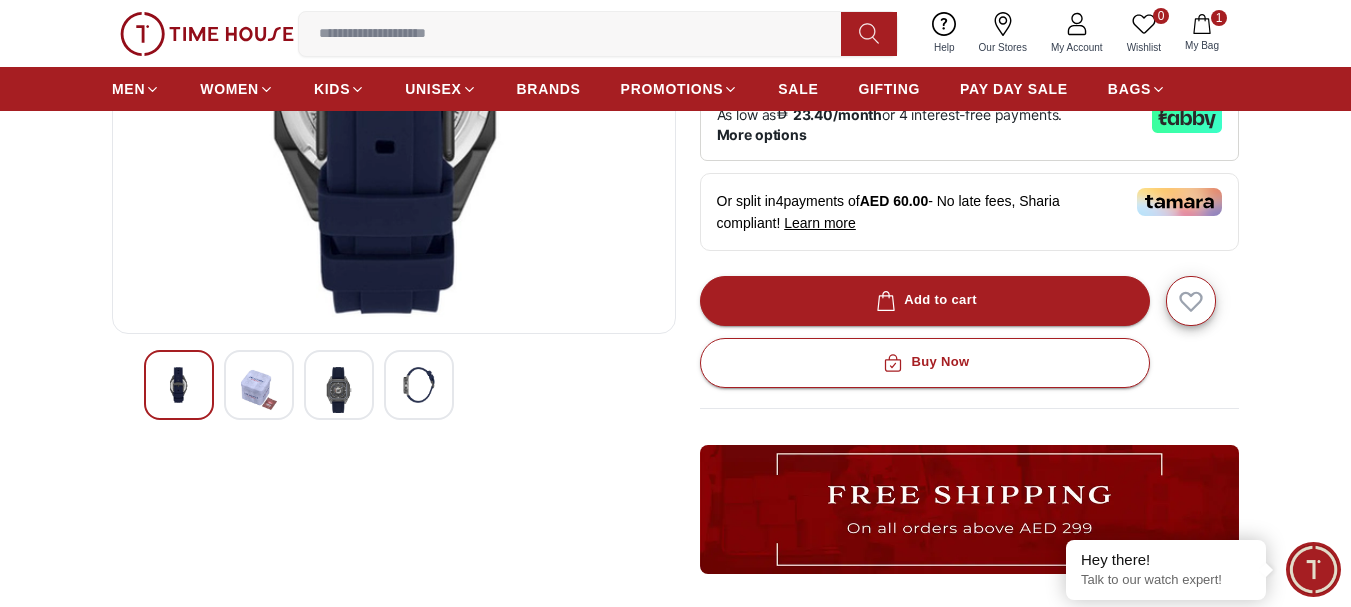 click at bounding box center (419, 385) 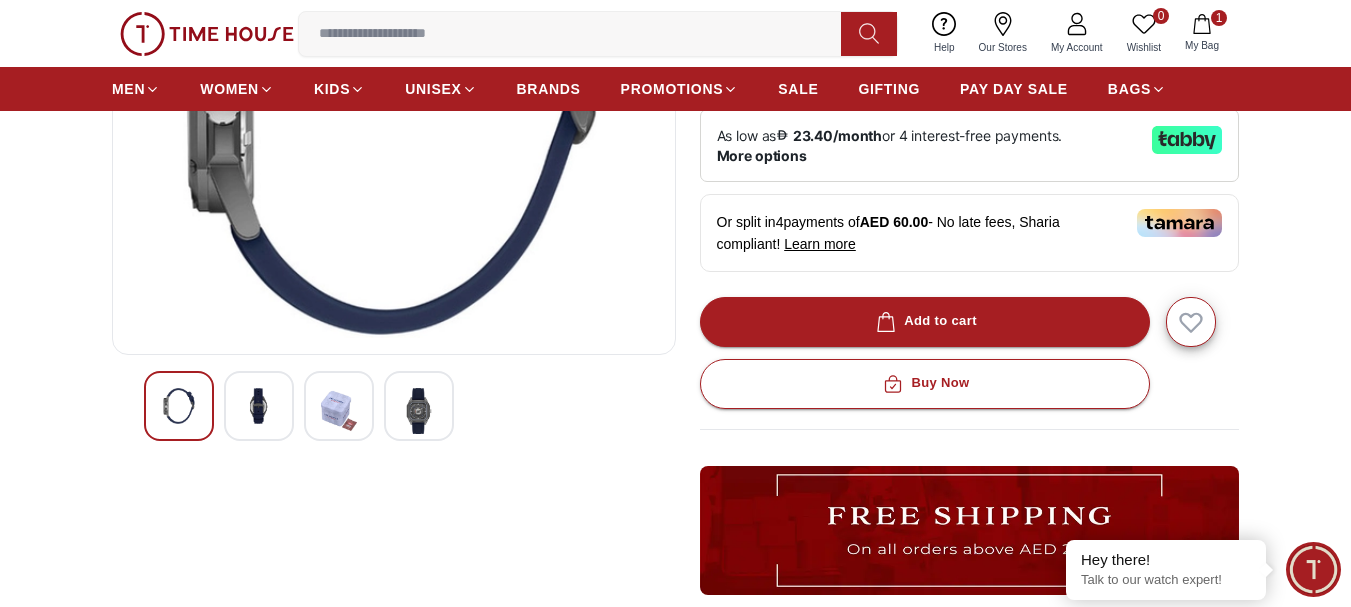 scroll, scrollTop: 400, scrollLeft: 0, axis: vertical 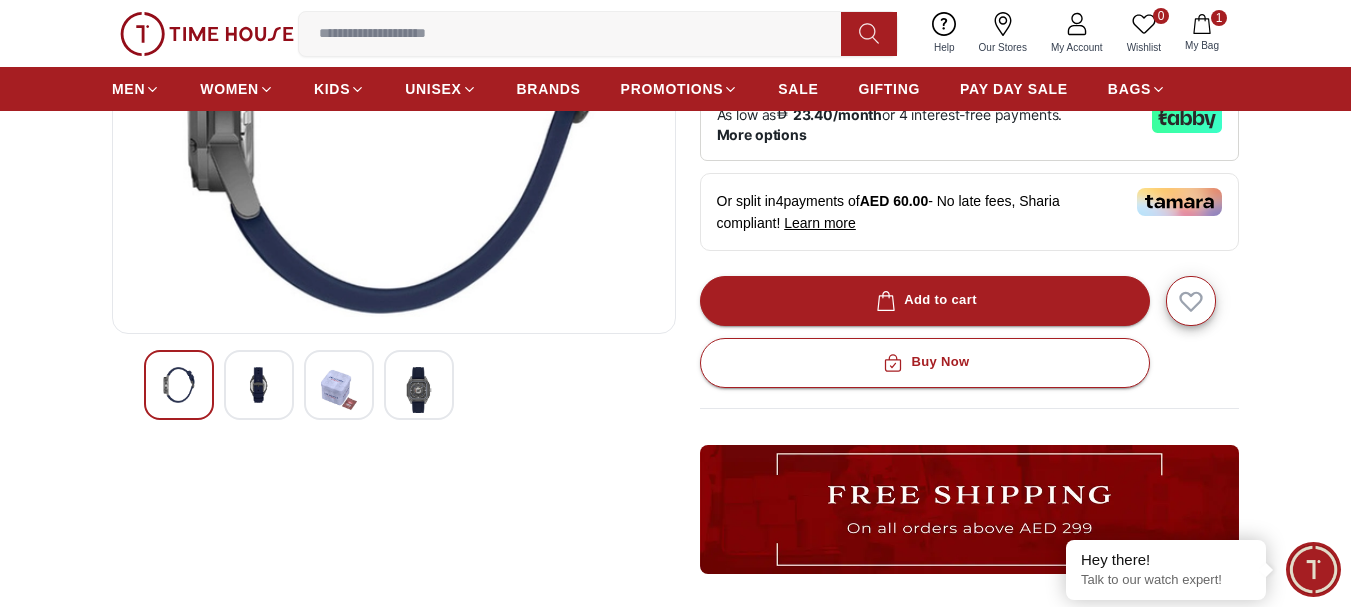 click at bounding box center [259, 385] 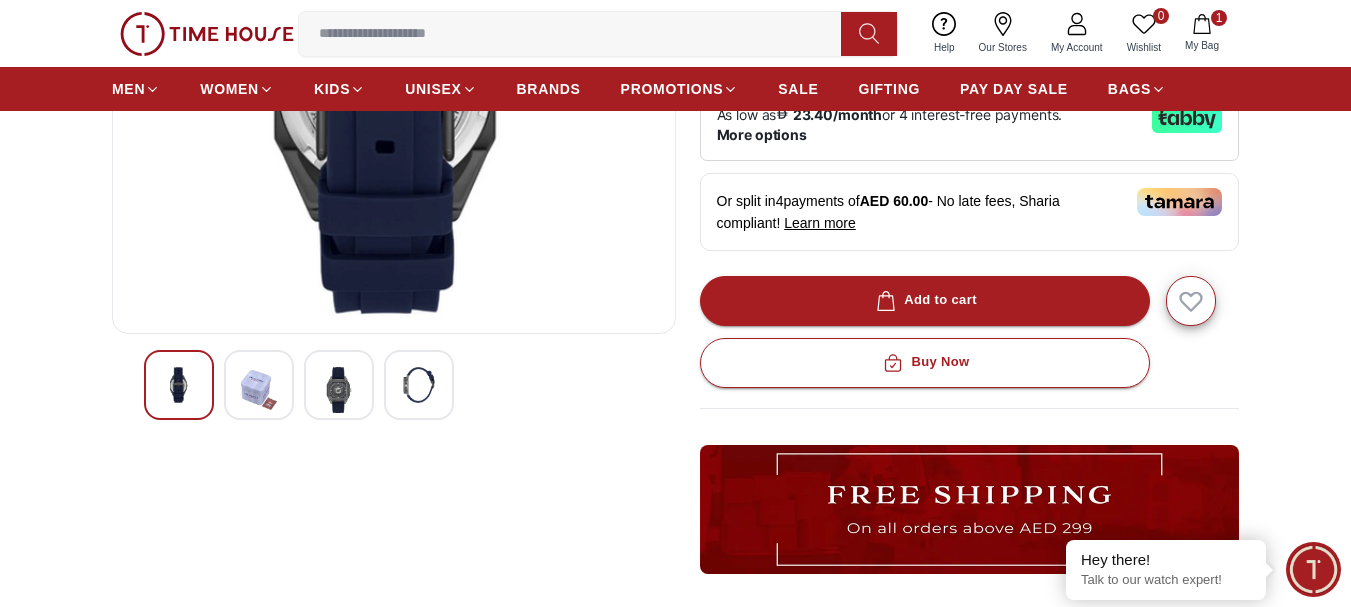 click at bounding box center [339, 390] 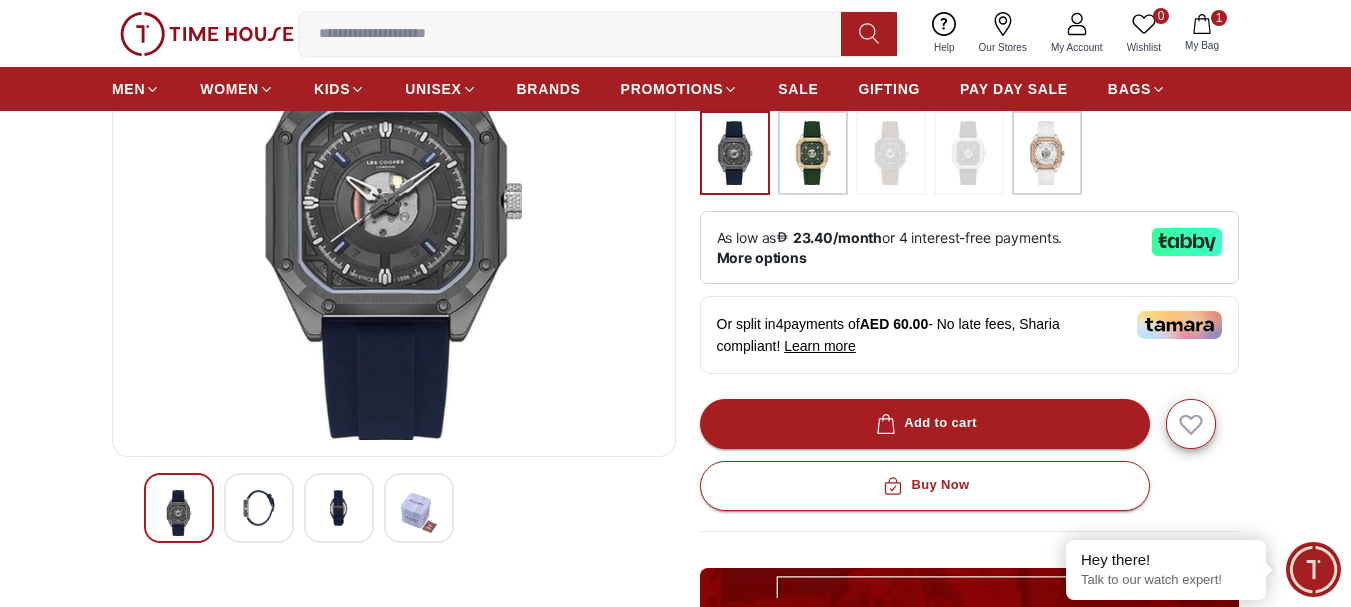scroll, scrollTop: 100, scrollLeft: 0, axis: vertical 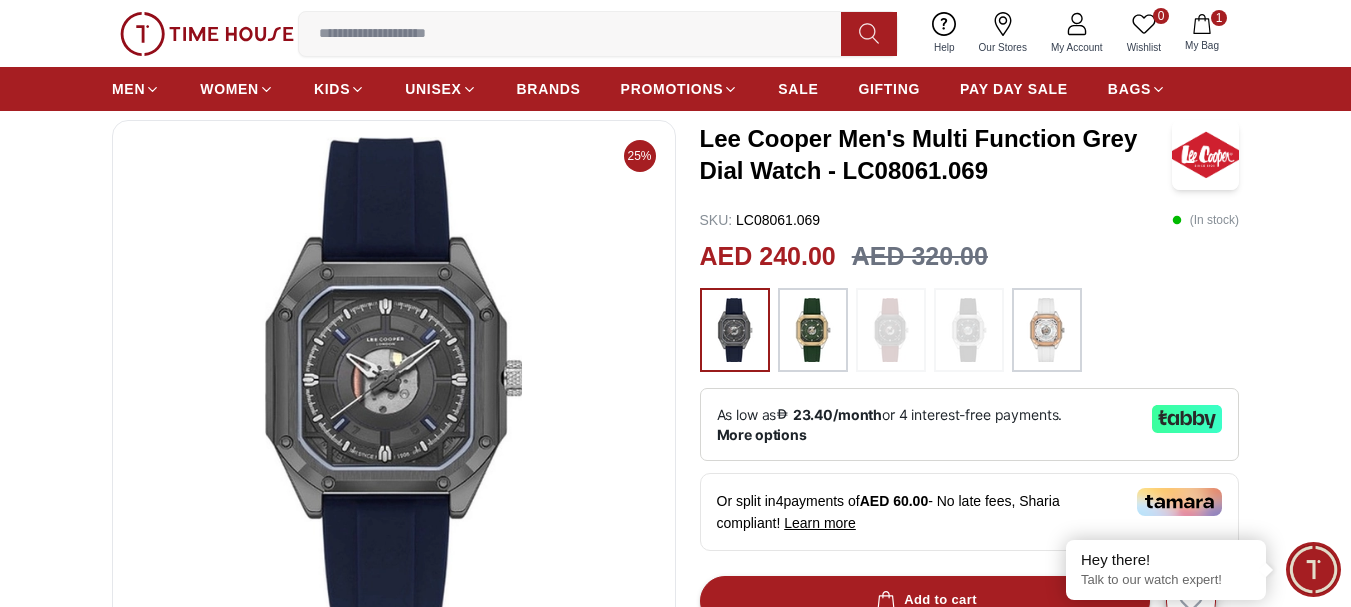 click at bounding box center [394, 377] 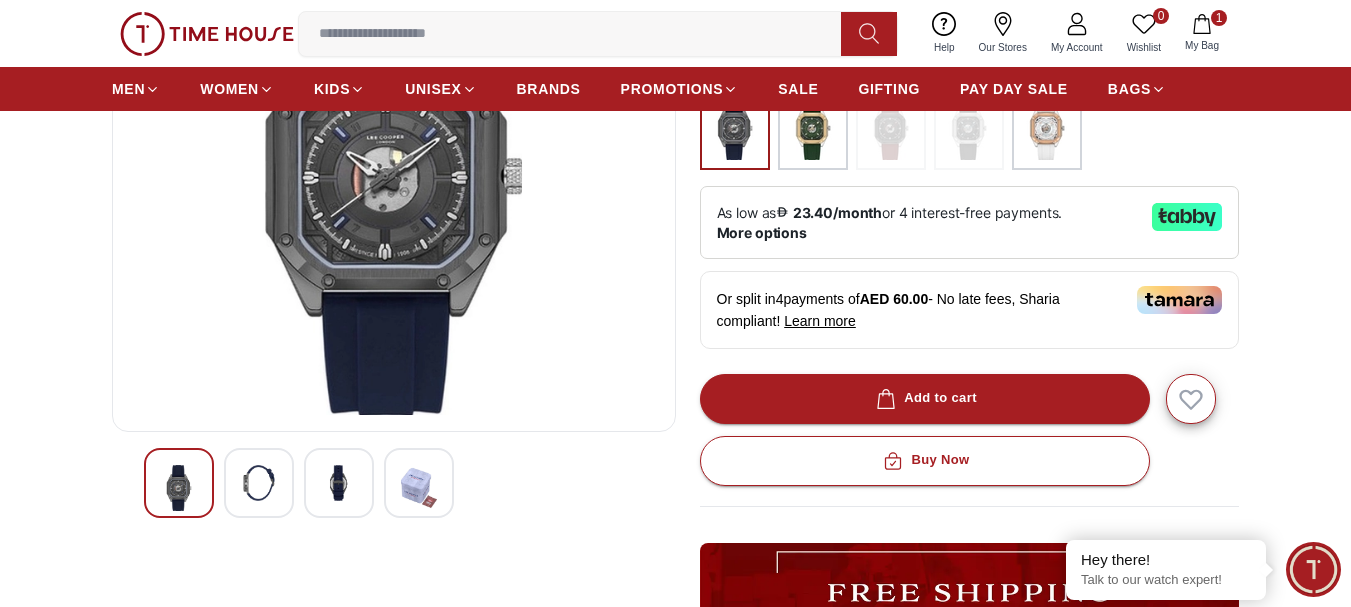 scroll, scrollTop: 0, scrollLeft: 0, axis: both 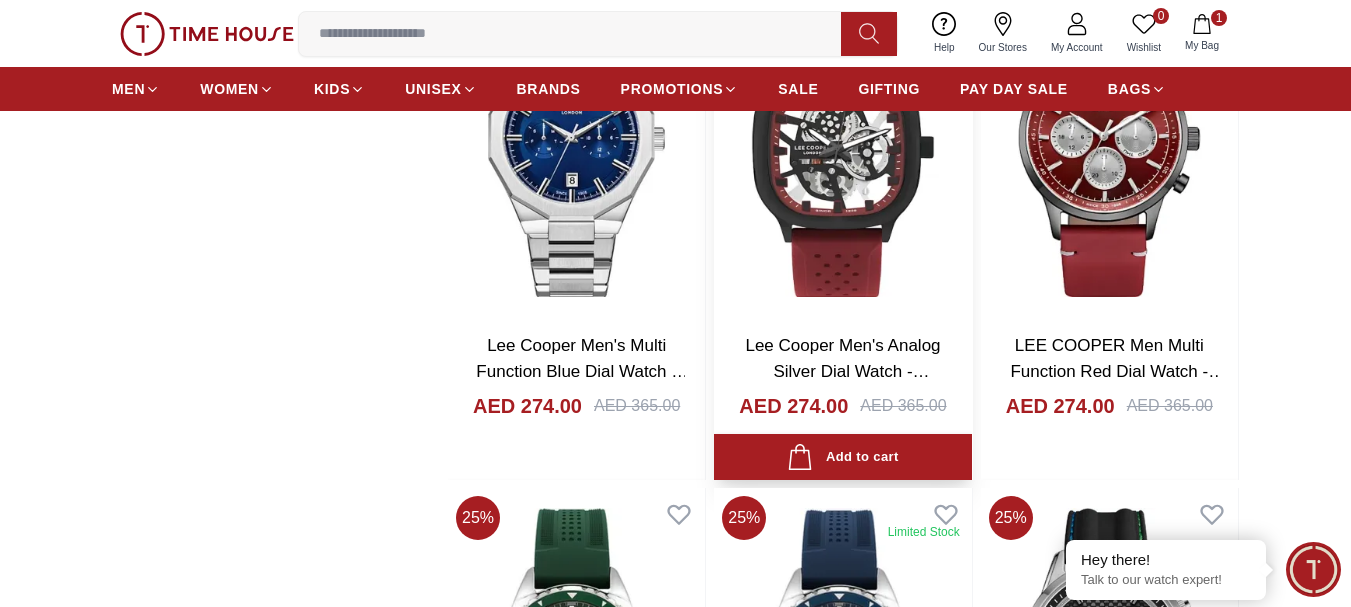 click at bounding box center (842, 147) 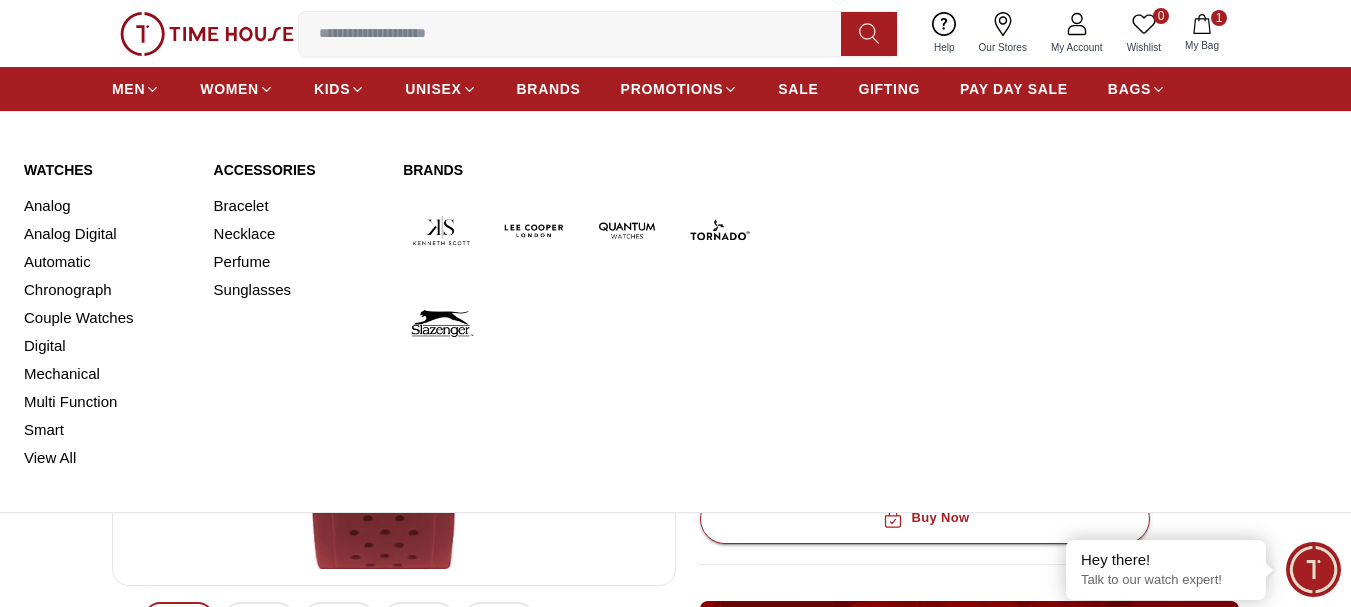 scroll, scrollTop: 0, scrollLeft: 0, axis: both 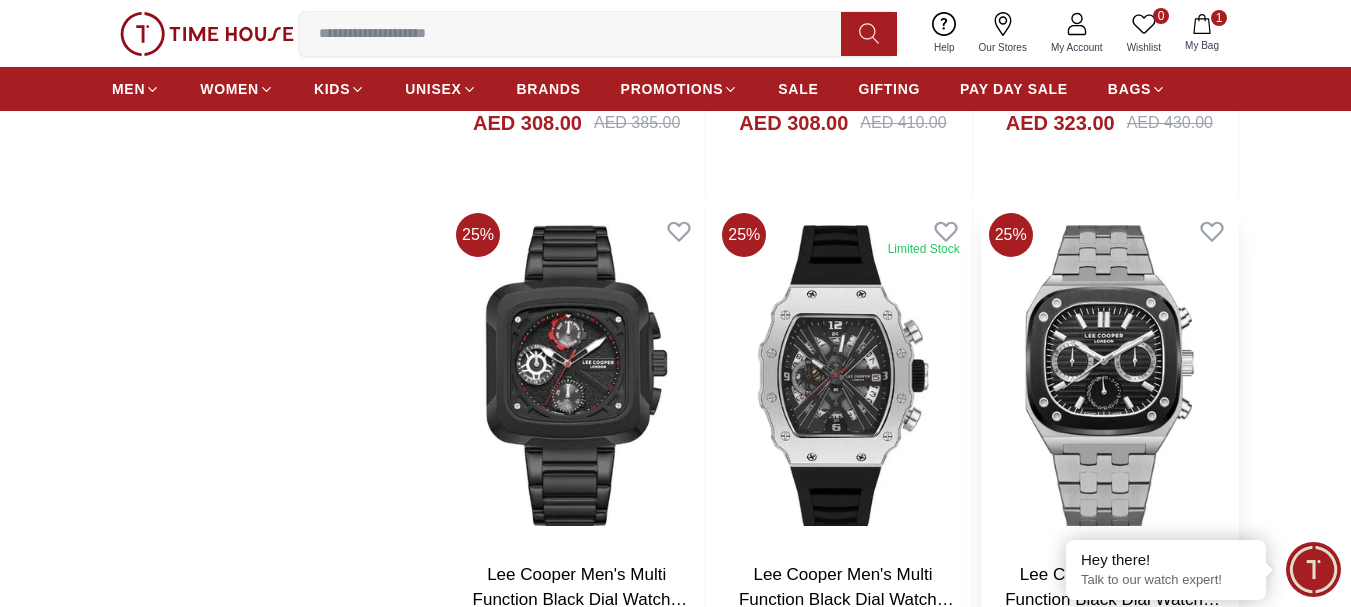 click at bounding box center (1109, 375) 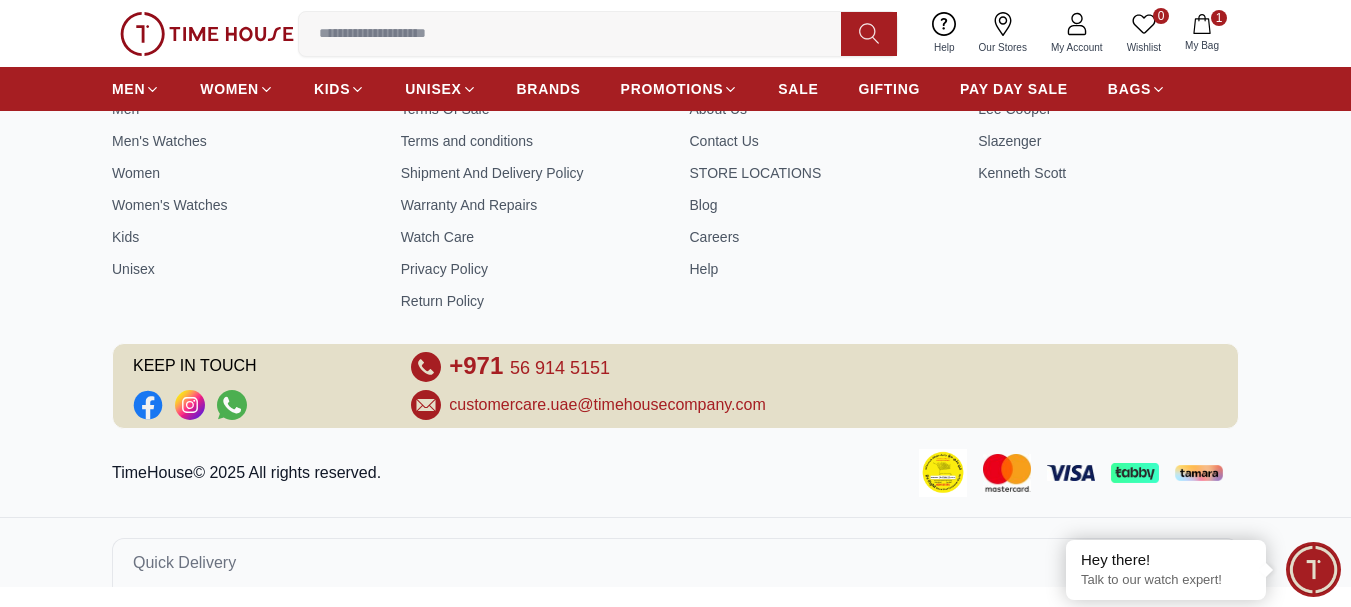 scroll, scrollTop: 0, scrollLeft: 0, axis: both 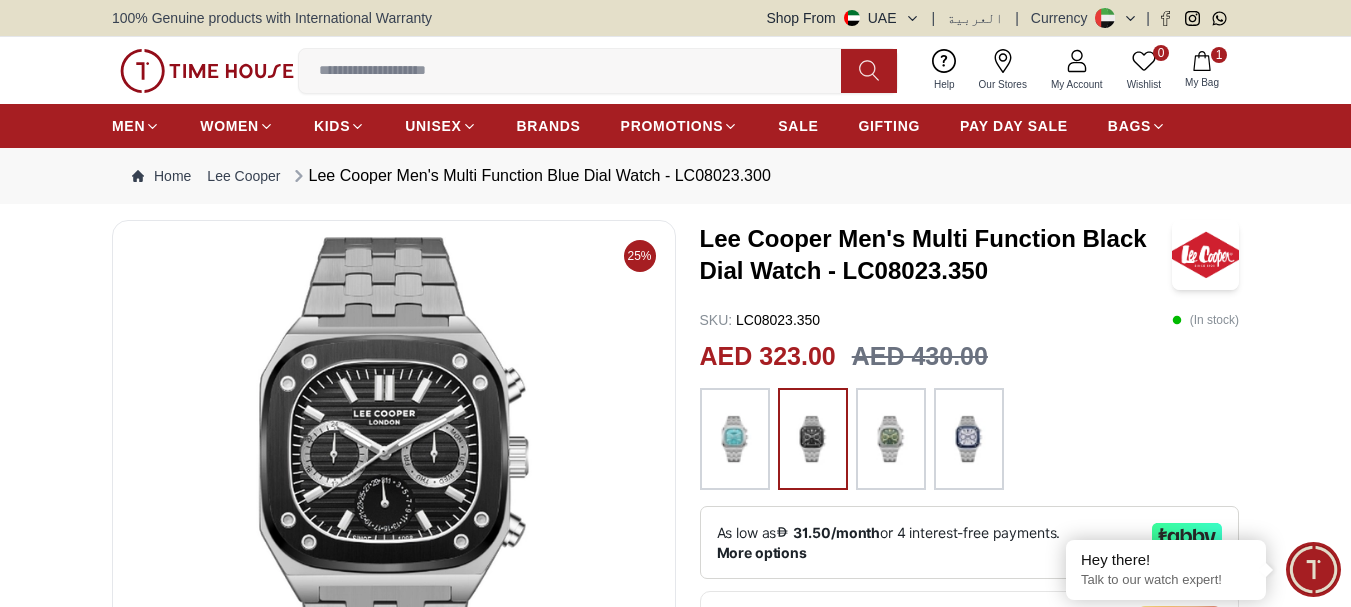click at bounding box center [735, 439] 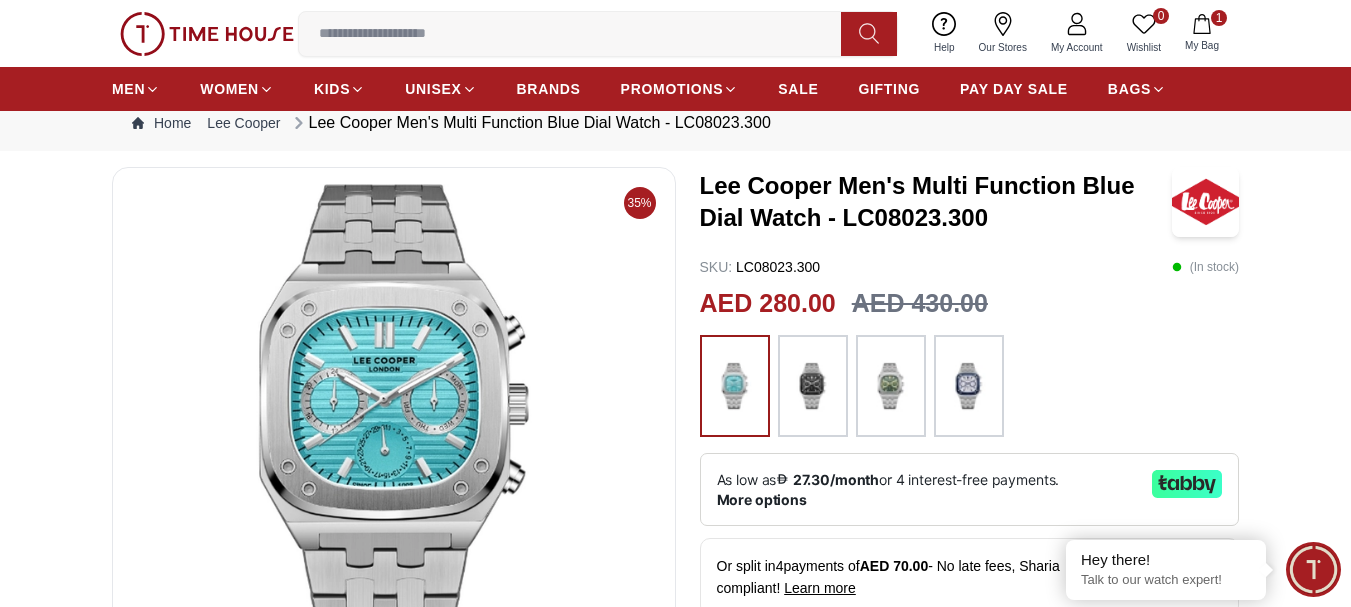 scroll, scrollTop: 0, scrollLeft: 0, axis: both 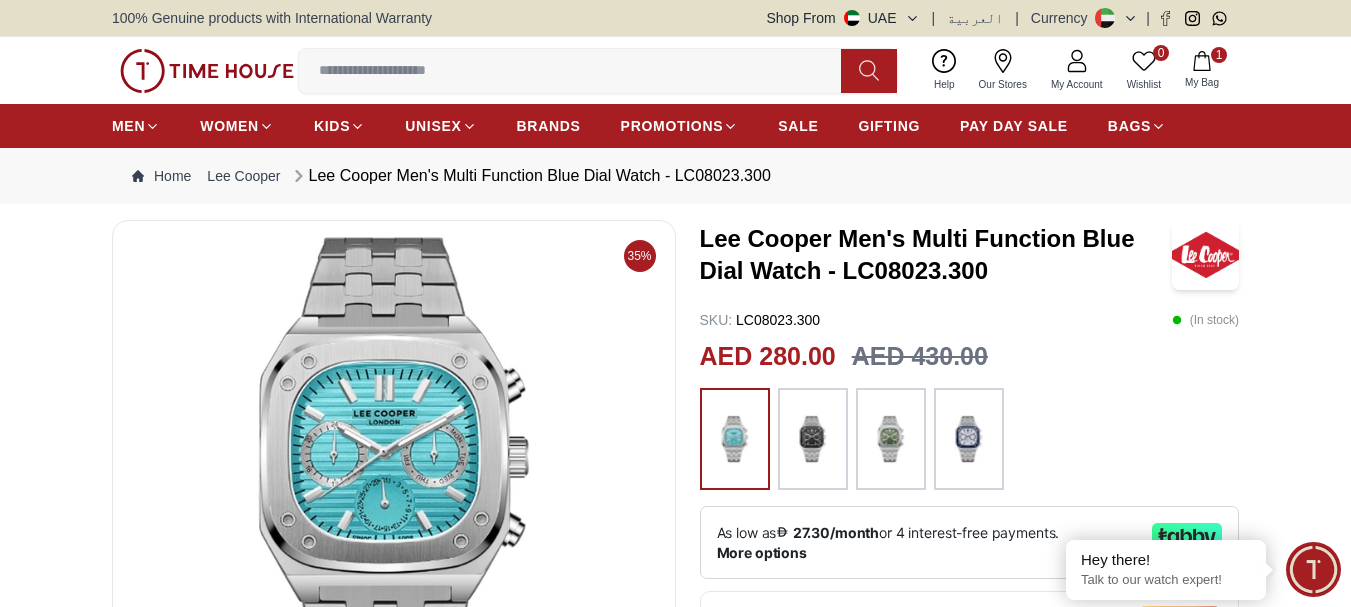click at bounding box center (891, 439) 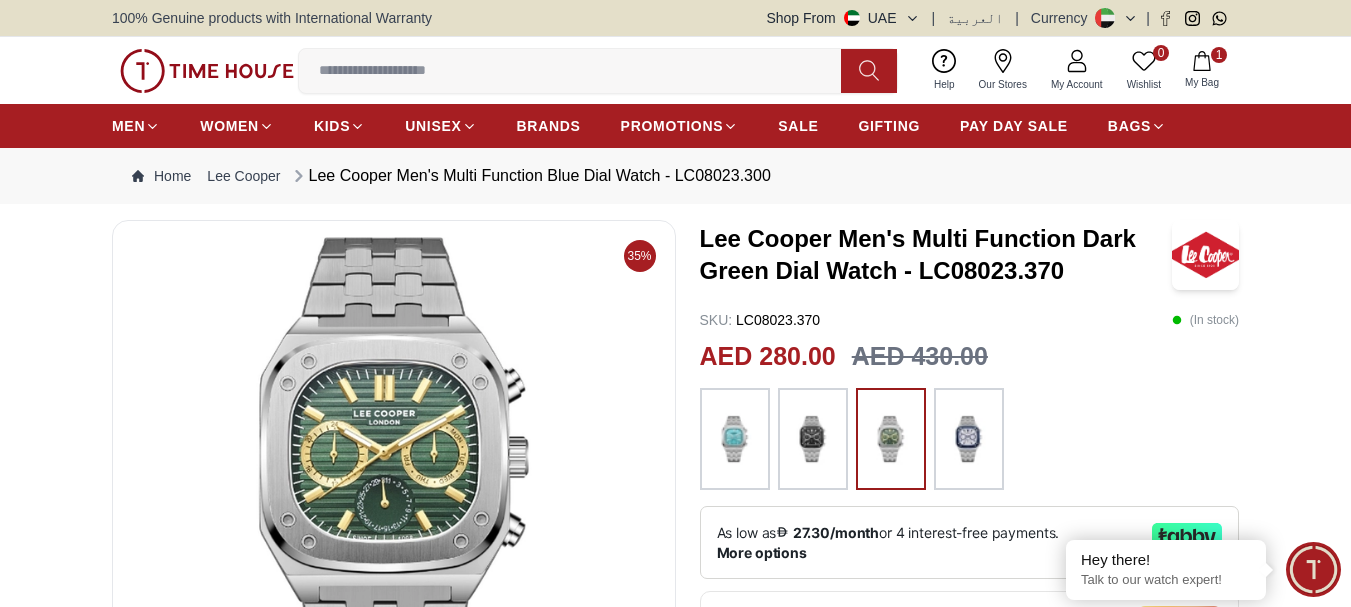 click at bounding box center [969, 439] 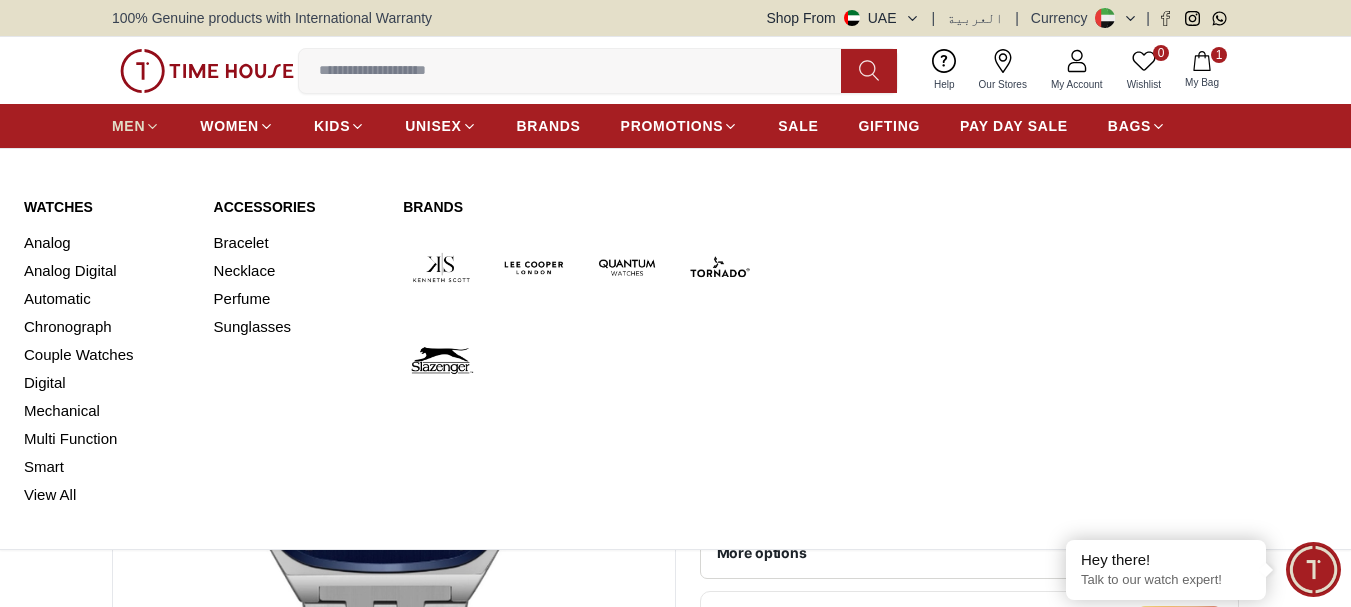 click on "MEN" at bounding box center [128, 126] 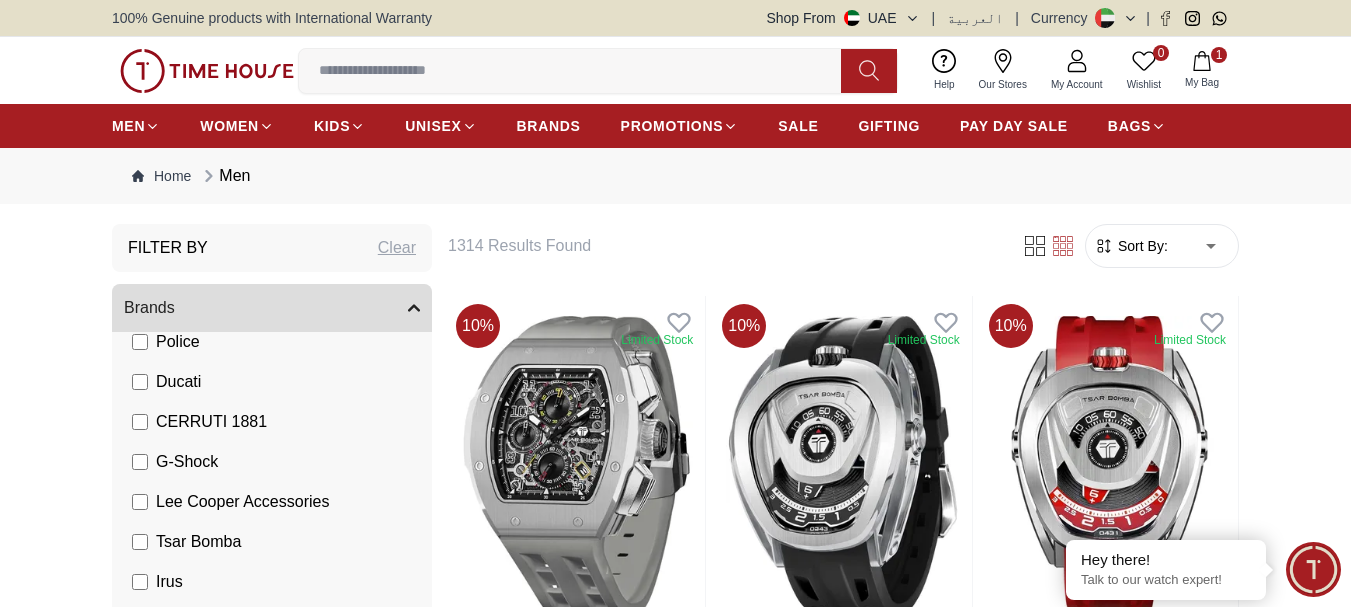 scroll, scrollTop: 550, scrollLeft: 0, axis: vertical 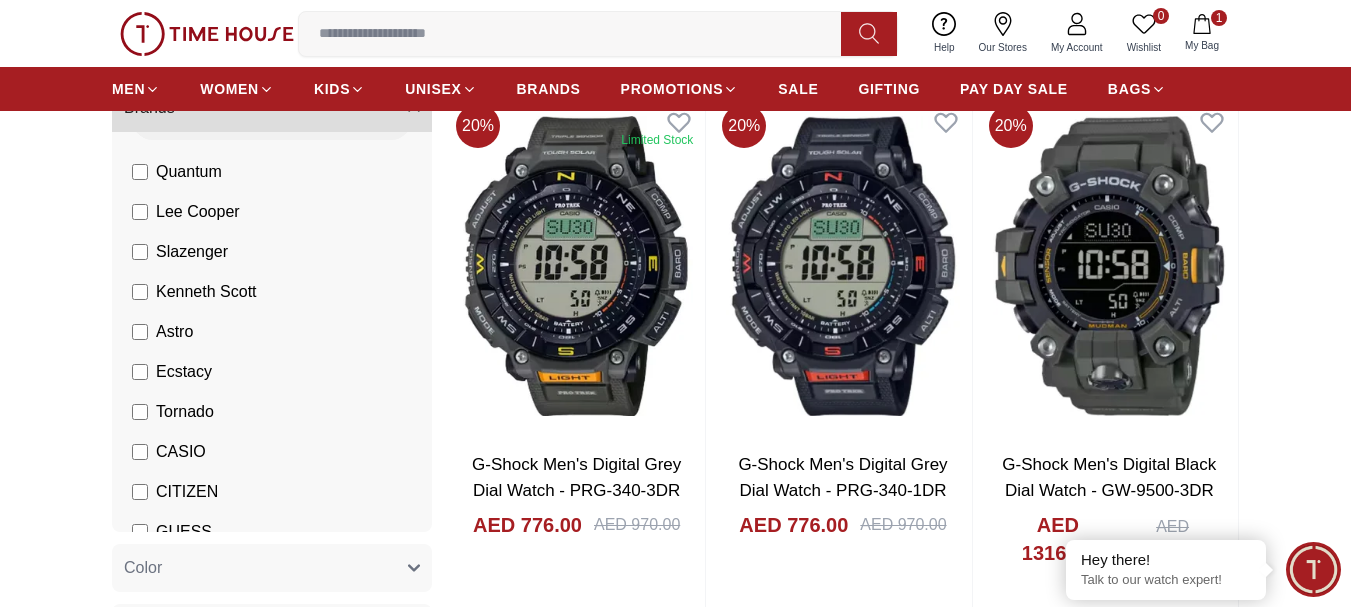 click on "CASIO" at bounding box center (169, 452) 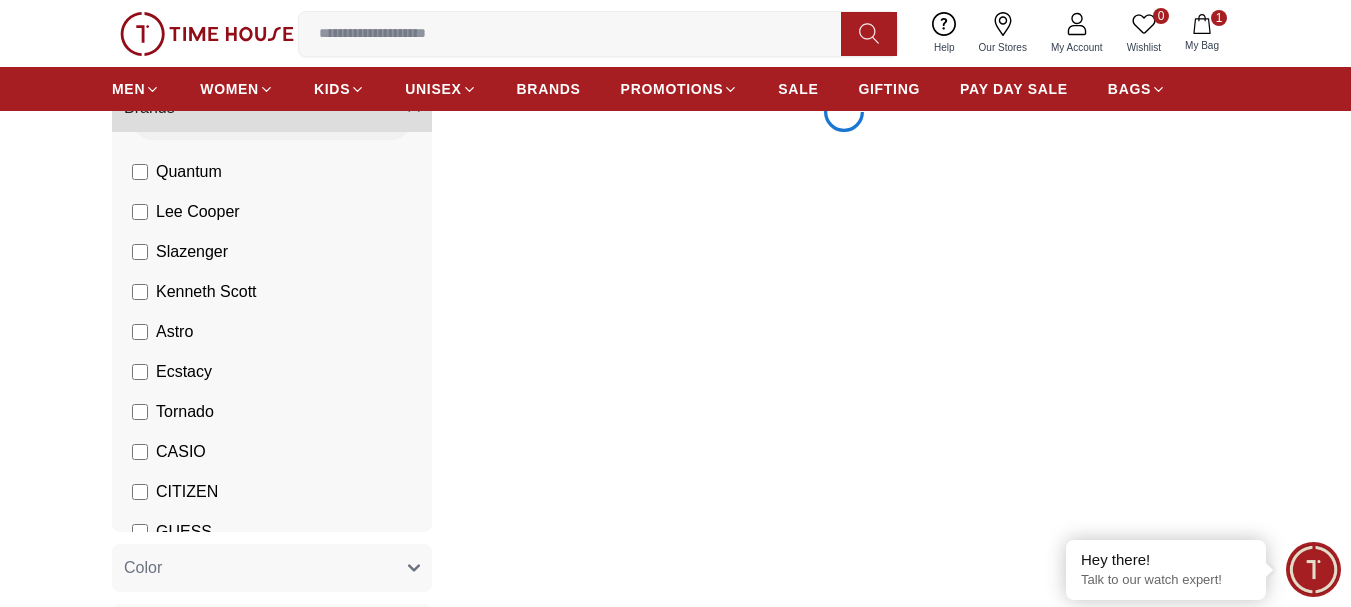 scroll, scrollTop: 150, scrollLeft: 0, axis: vertical 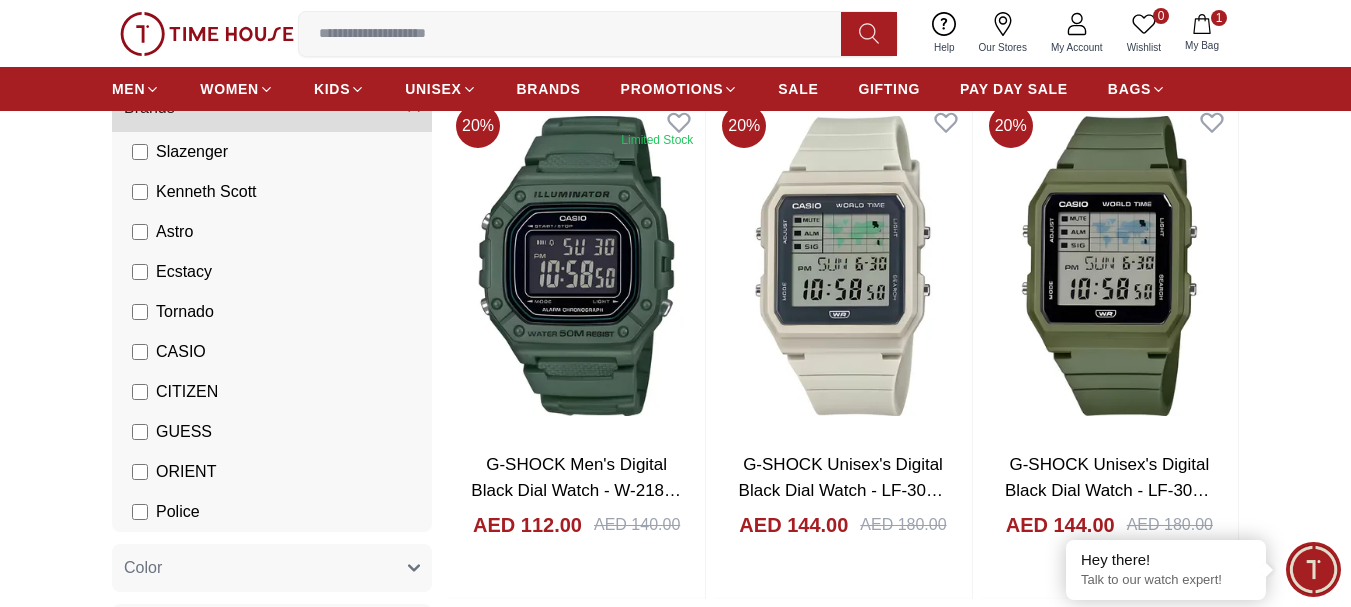 click on "CITIZEN" at bounding box center [175, 392] 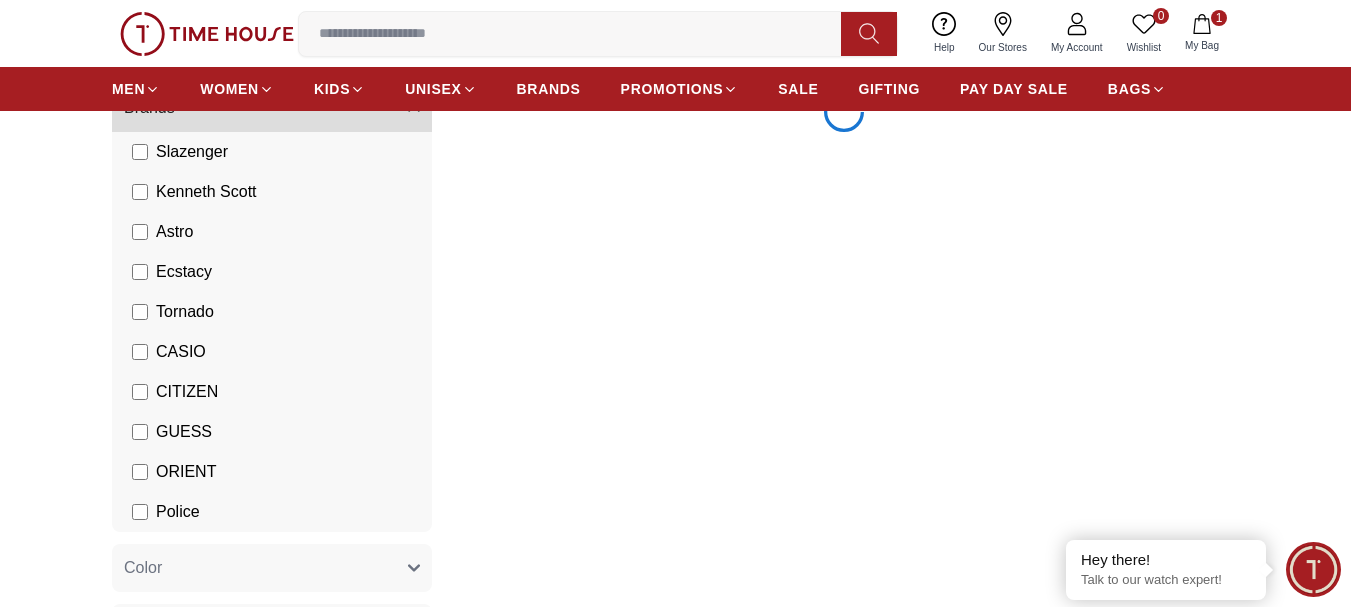 click on "GUESS" at bounding box center [276, 432] 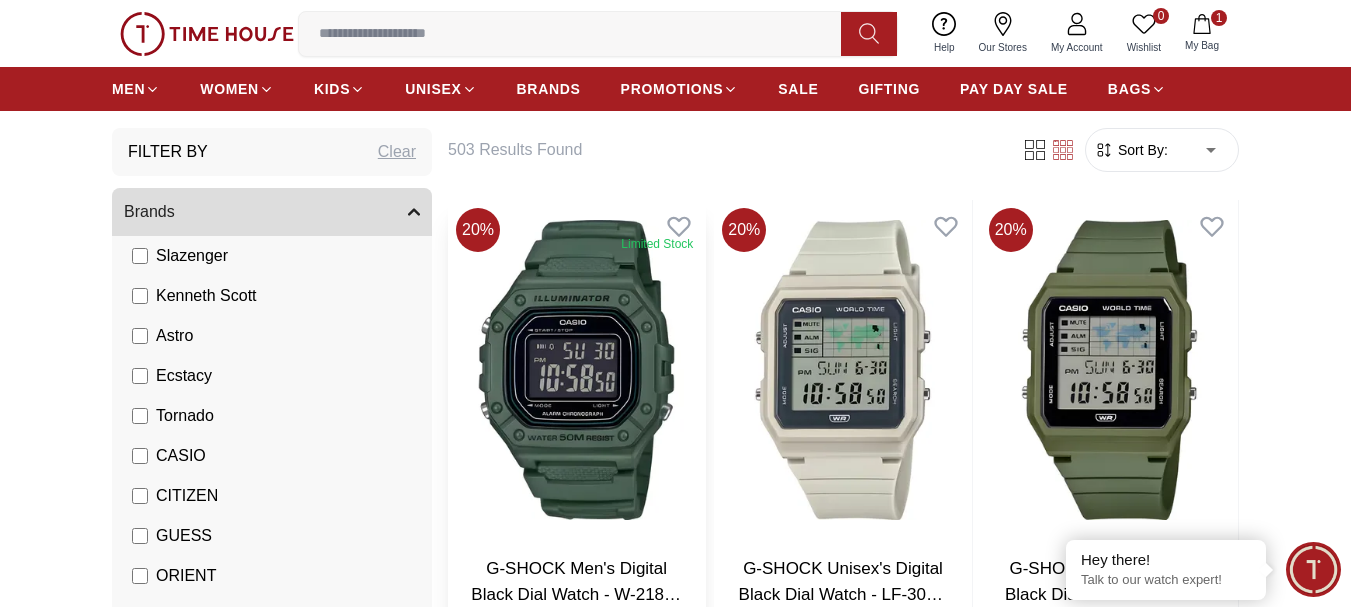 scroll, scrollTop: 0, scrollLeft: 0, axis: both 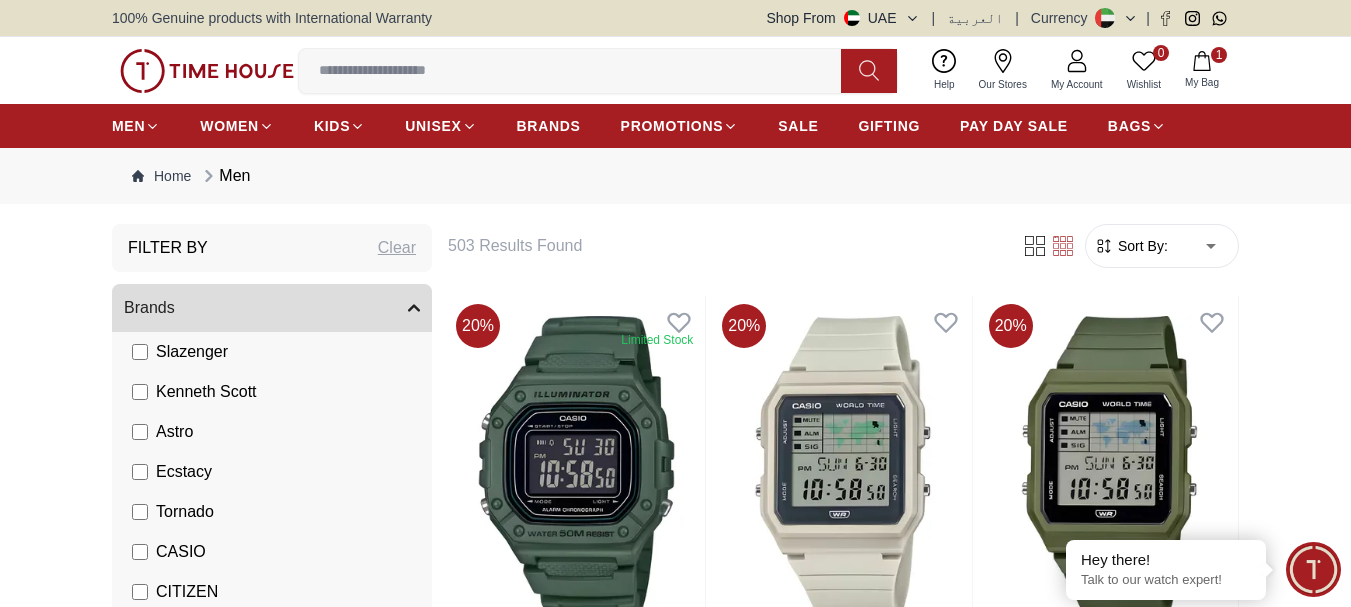 click on "Sort By:" at bounding box center (1141, 246) 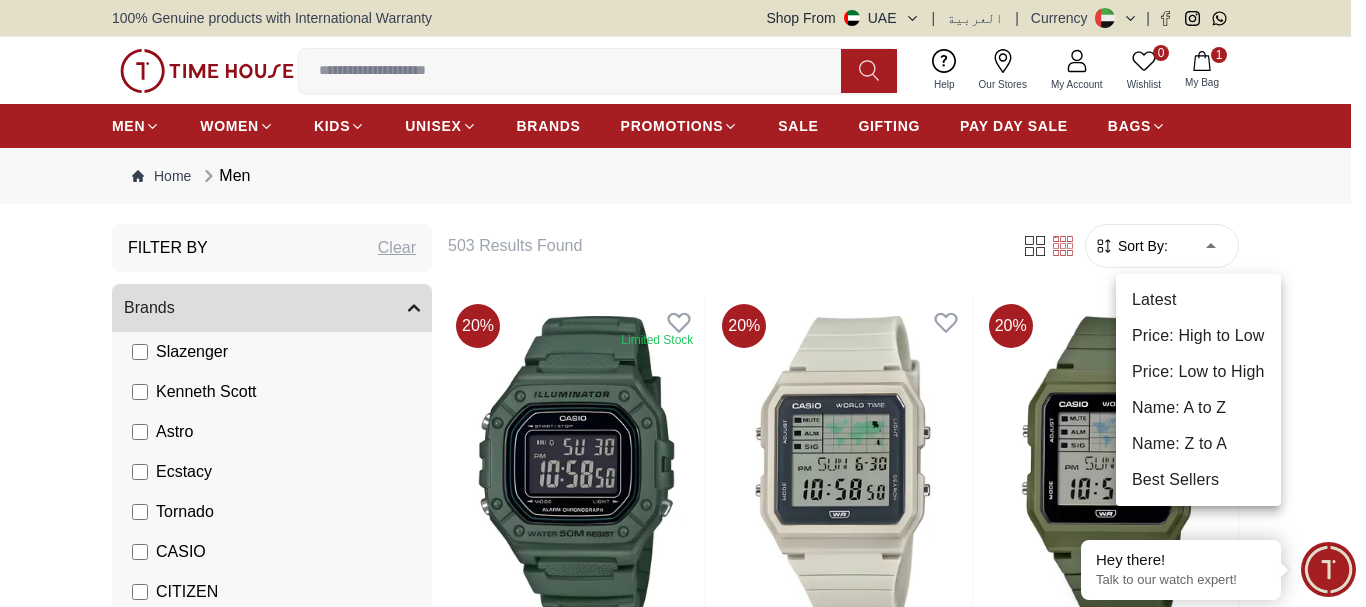 click on "100% Genuine products with International Warranty Shop From [COUNTRY] | العربية | Currency | 0 Wishlist 1 My Bag Help Our Stores My Account 0 Wishlist 1 My Bag MEN WOMEN KIDS UNISEX BRANDS PROMOTIONS SALE GIFTING PAY DAY SALE BAGS Home Men Filter By Clear Brands Quantum Lee Cooper Slazenger Kenneth Scott Astro Ecstacy Tornado CASIO CITIZEN GUESS ORIENT Police Ducati CERRUTI 1881 G-Shock Lee Cooper Accessories Tsar Bomba Irus Idee Vogue Polaroid Ciga Design Color Black Green Blue Red Dark Blue Silver Silver / Black Orange Rose Gold Grey White White / Rose Gold Silver / Silver Dark Blue / Silver Silver / Gold Silver / Rose Gold Black / Black Black / Silver Black / Rose Gold Gold Yellow Brown White / Silver Light Blue Black /Grey Black /Red Black /Black Black / Rose Gold / Black Rose Gold / Black Rose Gold / Black / Black Pink Green /Silver Purple Silver Silver Silver / Blue Green / Green Blue / Black Blue / Blue Titanum Navy Blue Military Green Blue / Silver Champagne Red" at bounding box center (683, 5864) 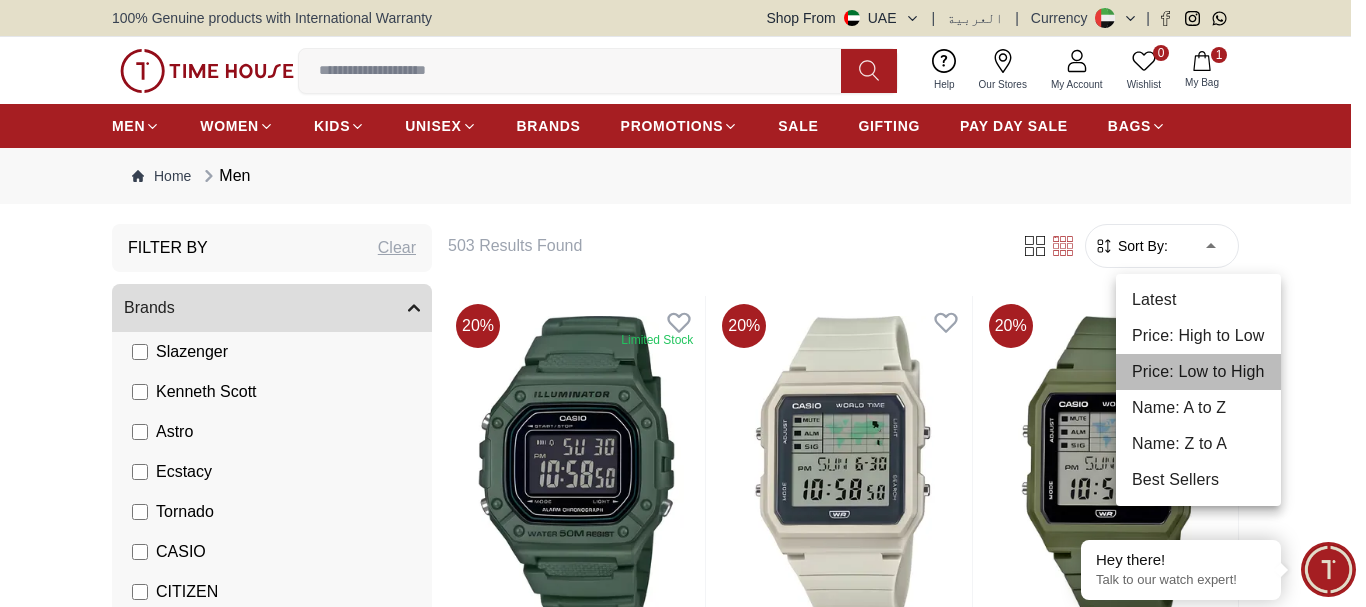 click on "Price: Low to High" at bounding box center (1198, 372) 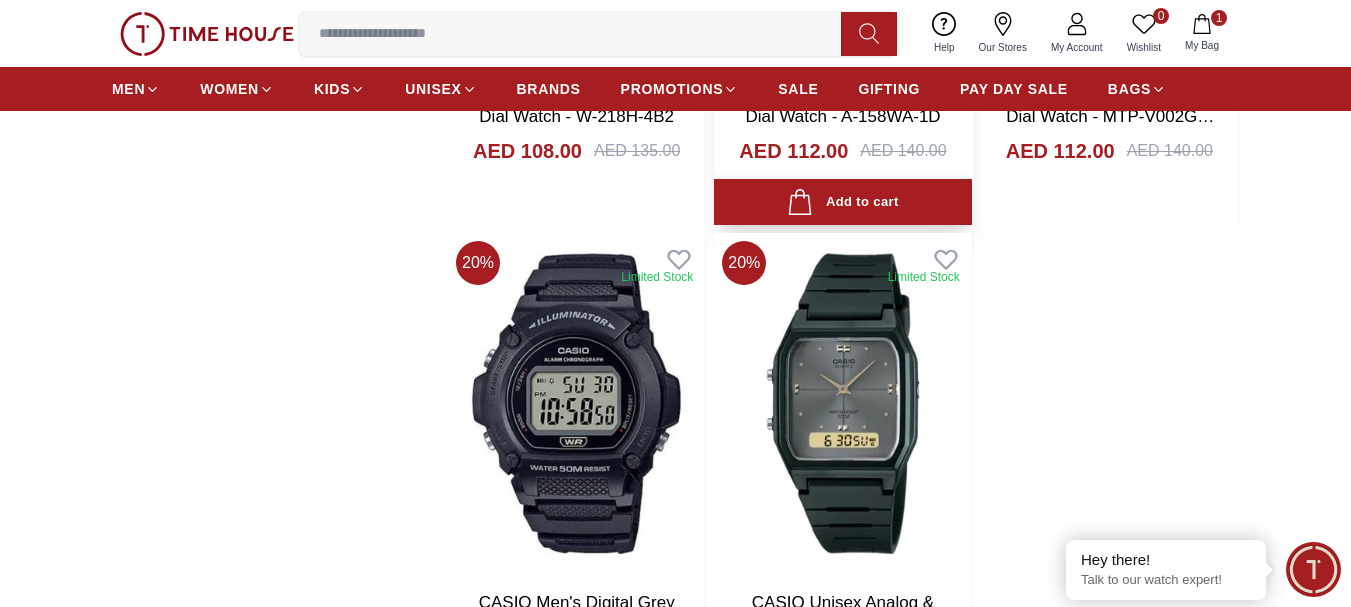 scroll, scrollTop: 3200, scrollLeft: 0, axis: vertical 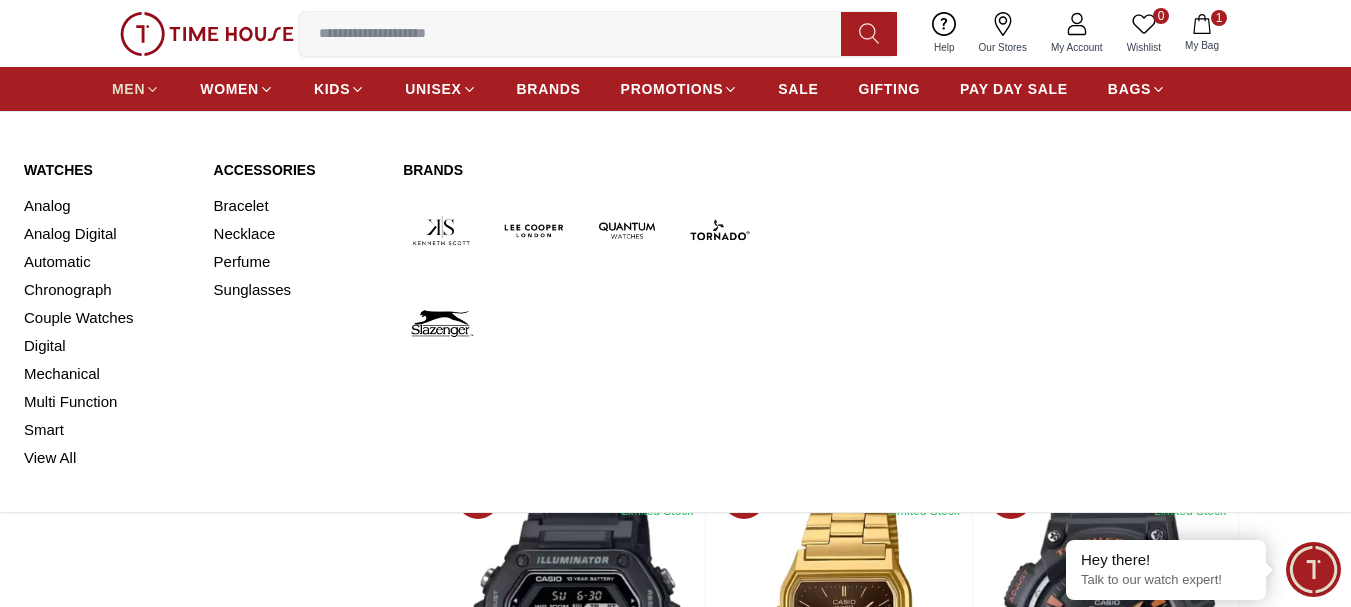 click on "MEN" at bounding box center [128, 89] 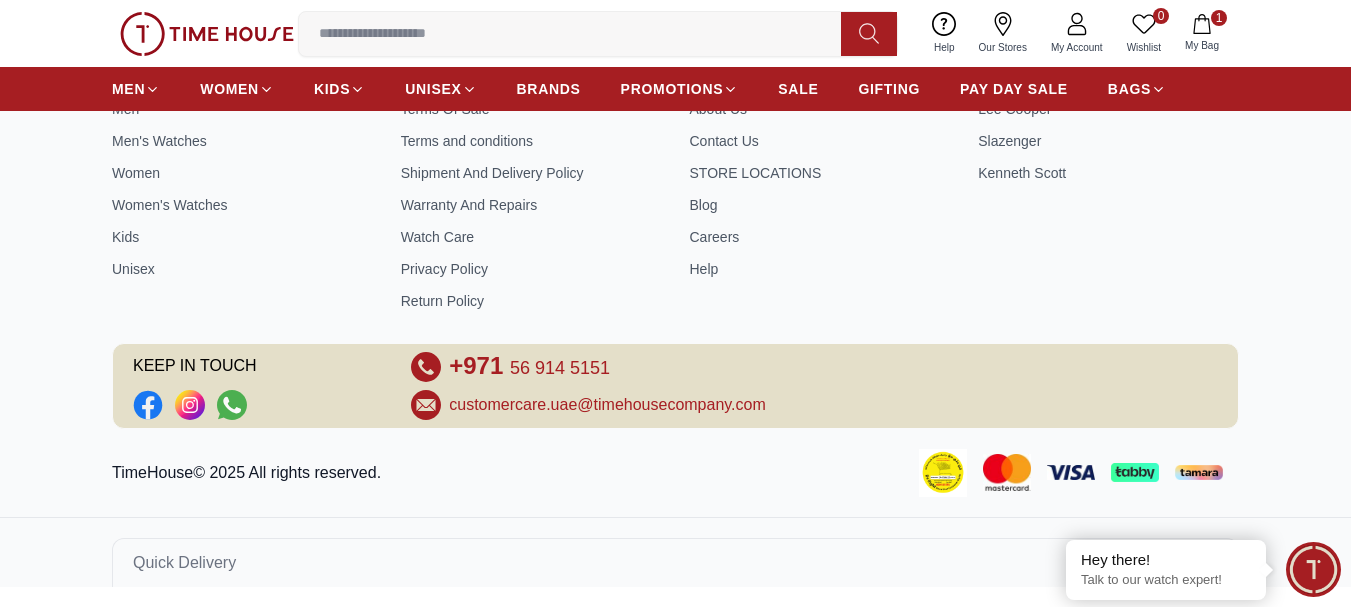 scroll, scrollTop: 0, scrollLeft: 0, axis: both 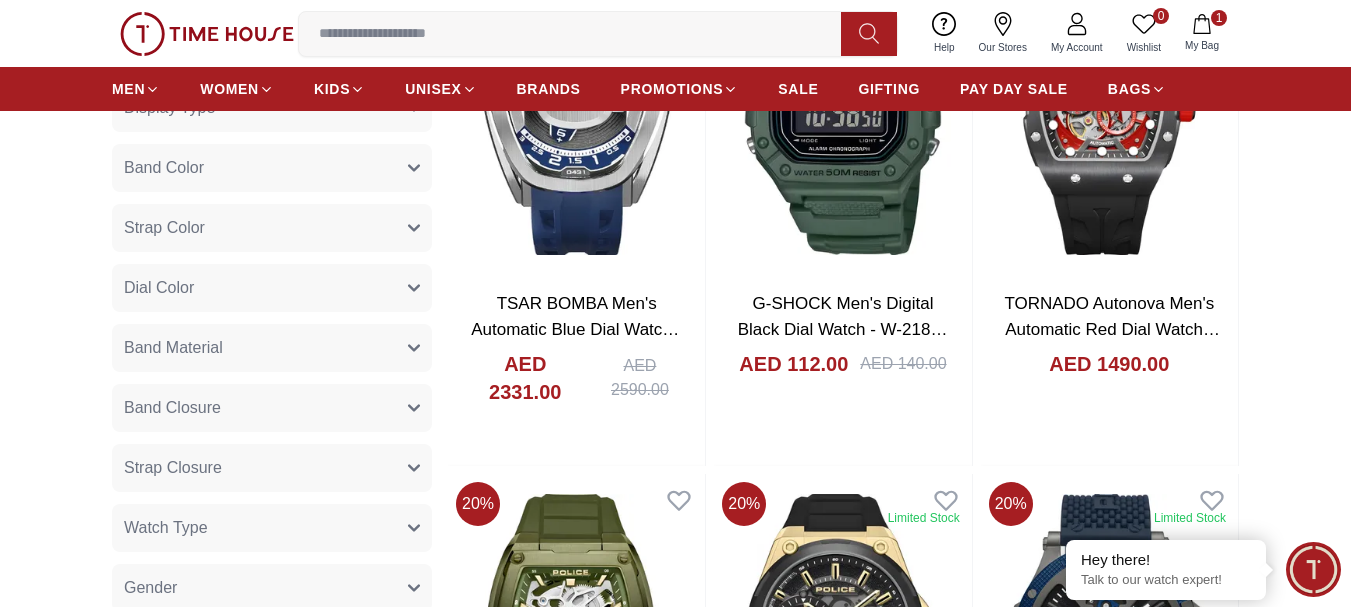 click on "Band Material" at bounding box center [173, 348] 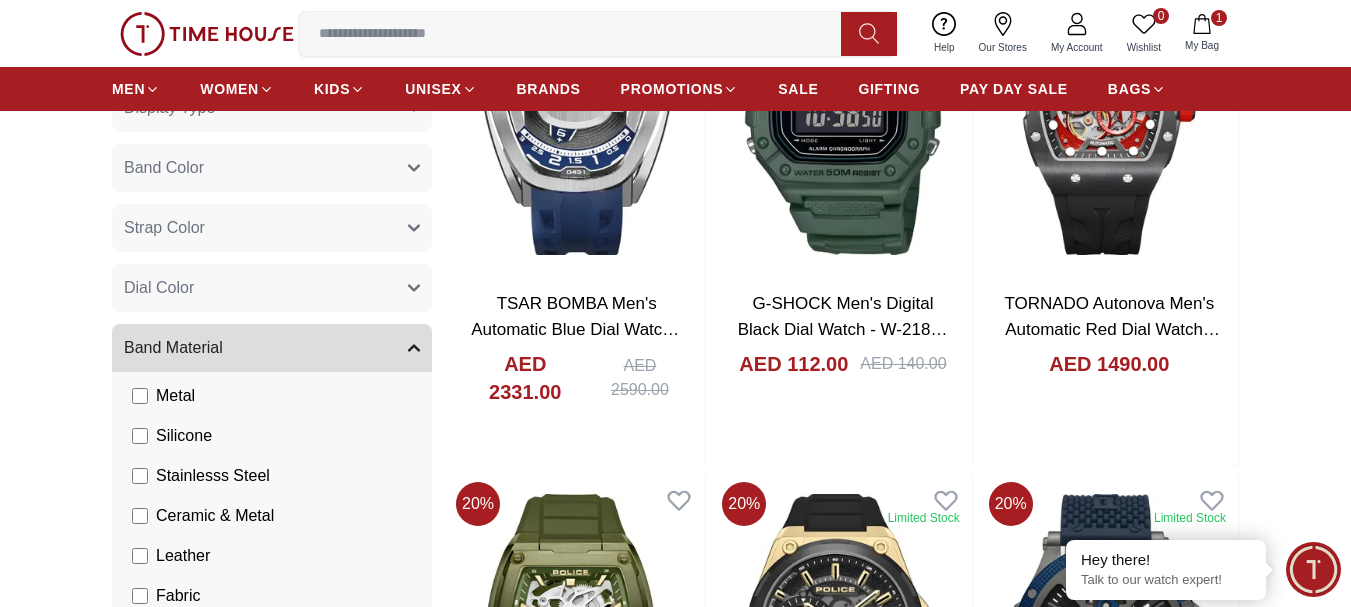 scroll, scrollTop: 100, scrollLeft: 0, axis: vertical 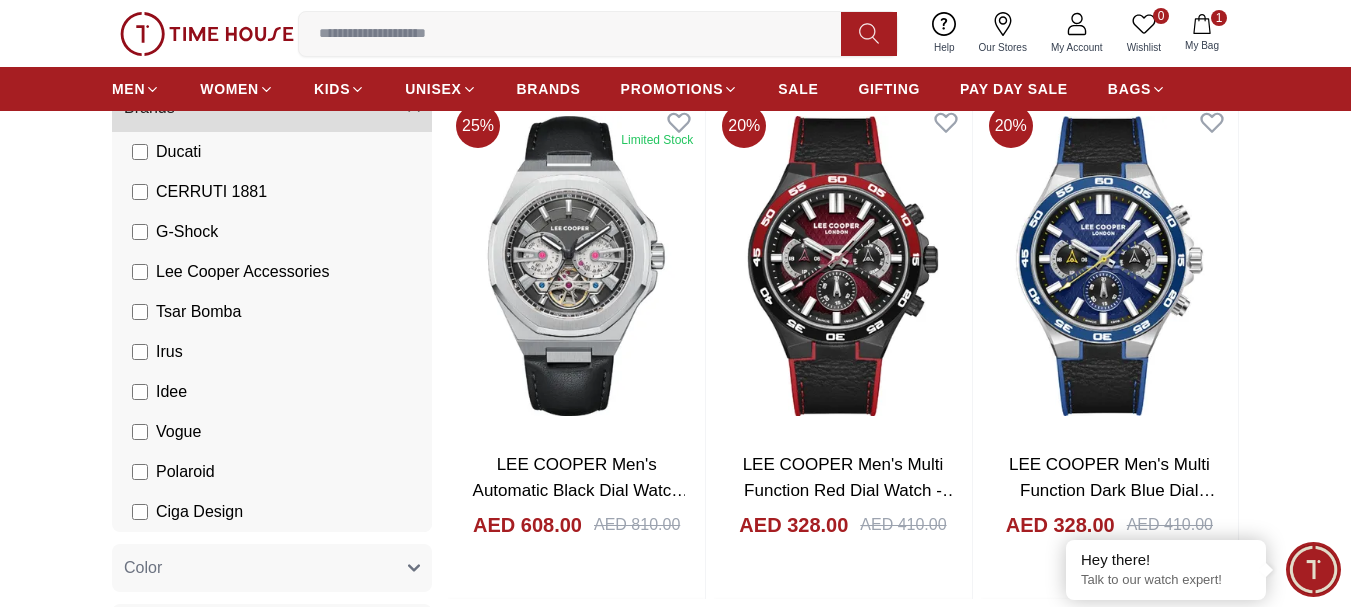 click on "Ciga Design" at bounding box center (187, 512) 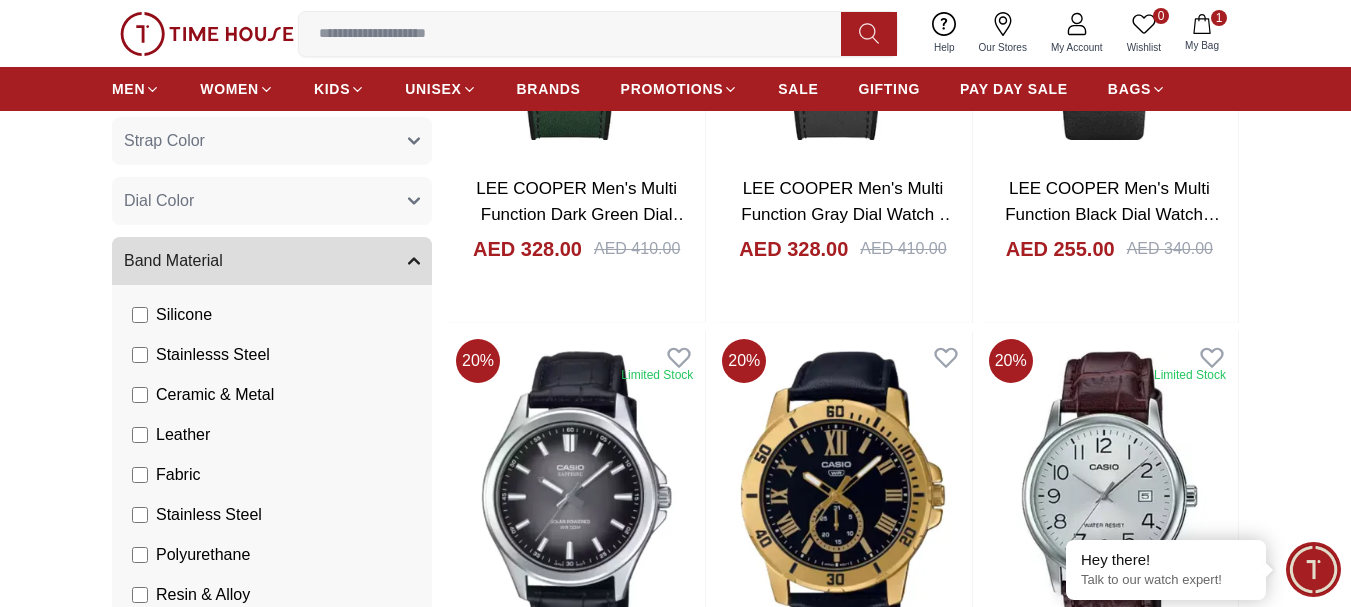 scroll, scrollTop: 1100, scrollLeft: 0, axis: vertical 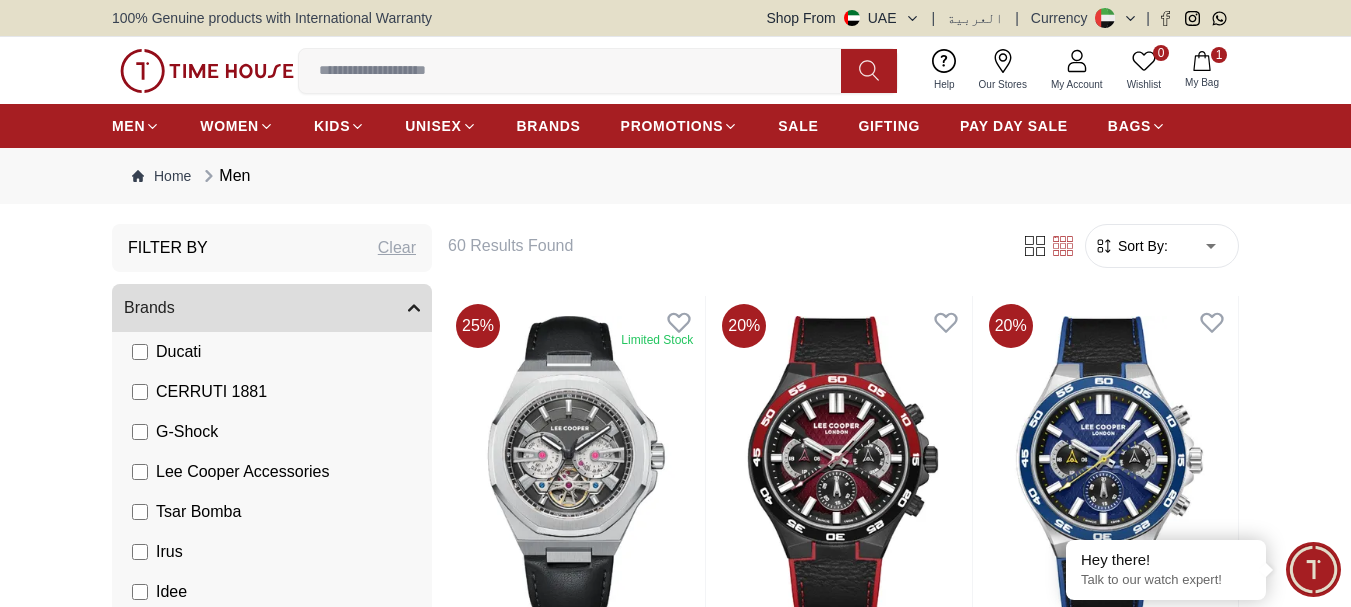 click 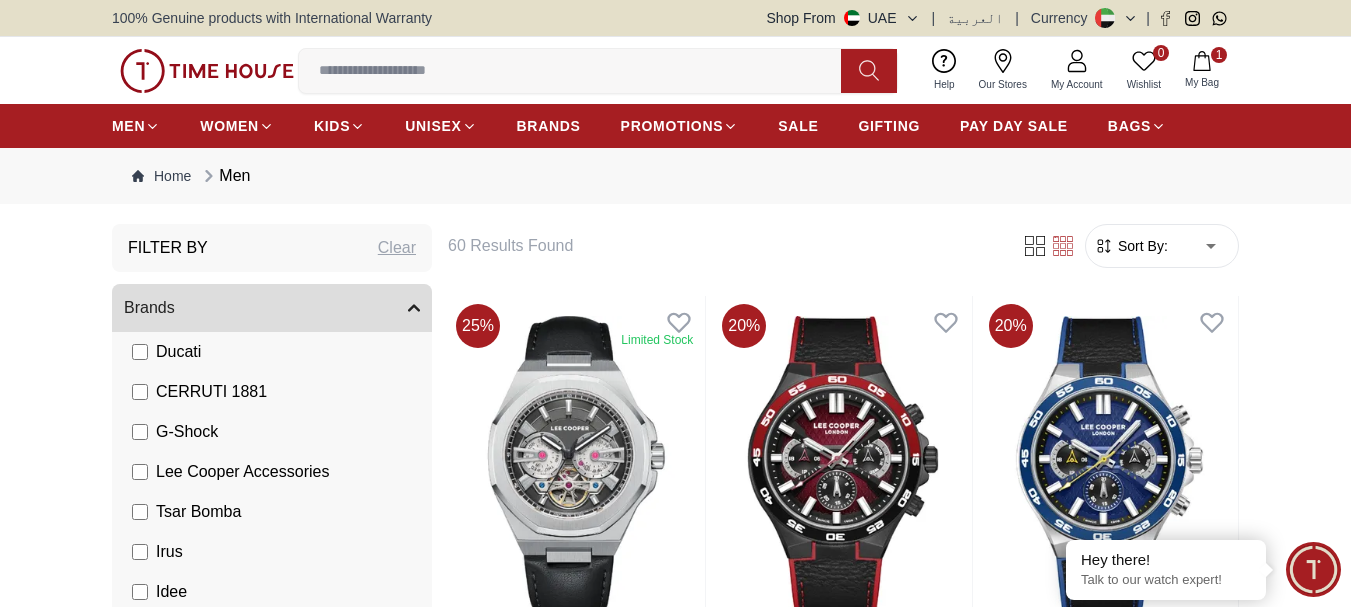 click on "100% Genuine products with International Warranty Shop From [COUNTRY] | العربية | Currency | 0 Wishlist 1 My Bag Help Our Stores My Account 0 Wishlist 1 My Bag MEN WOMEN KIDS UNISEX BRANDS PROMOTIONS SALE GIFTING PAY DAY SALE BAGS Home Men Filter By Clear Brands Quantum Lee Cooper Slazenger Kenneth Scott Astro Ecstacy Tornado CASIO CITIZEN GUESS ORIENT Police Ducati CERRUTI 1881 G-Shock Lee Cooper Accessories Tsar Bomba Irus Idee Vogue Polaroid Ciga Design Color Black Green Blue Red Dark Blue Silver Silver / Black Orange Rose Gold Grey White White / Rose Gold Silver / Silver Dark Blue / Silver Silver / Gold Silver / Rose Gold Black / Black Black / Silver Black / Rose Gold Gold Yellow Brown White / Silver Light Blue Black /Grey Black /Red Black /Black Black / Rose Gold / Black Rose Gold / Black Rose Gold / Black / Black Pink Green /Silver Purple Silver Silver Silver / Blue Green / Green Blue / Black Blue / Blue Titanum Navy Blue Military Green Blue / Silver Champagne Red" at bounding box center [675, 2306] 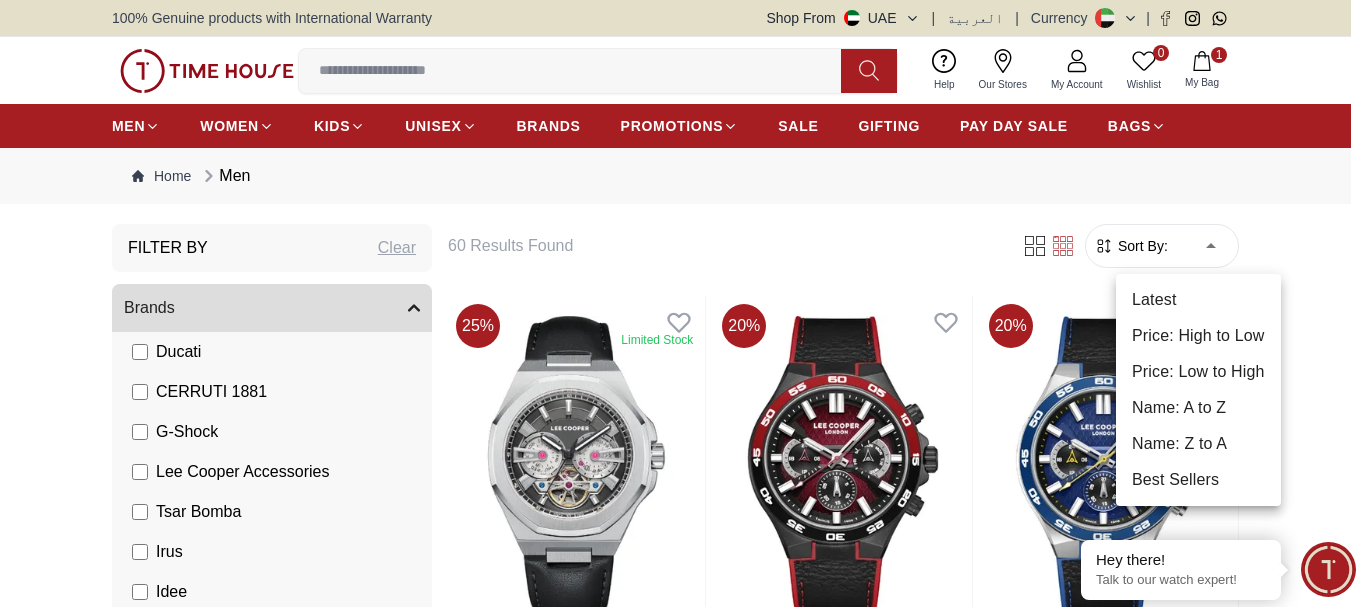 click on "Price: Low to High" at bounding box center [1198, 372] 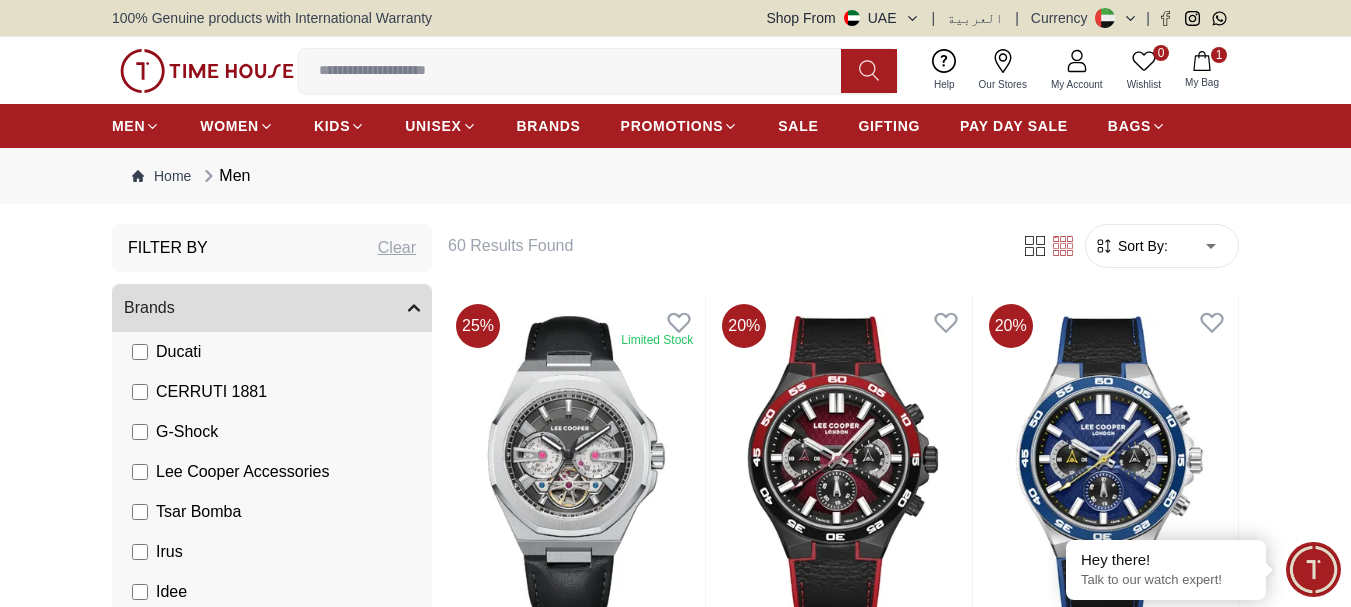 type on "*" 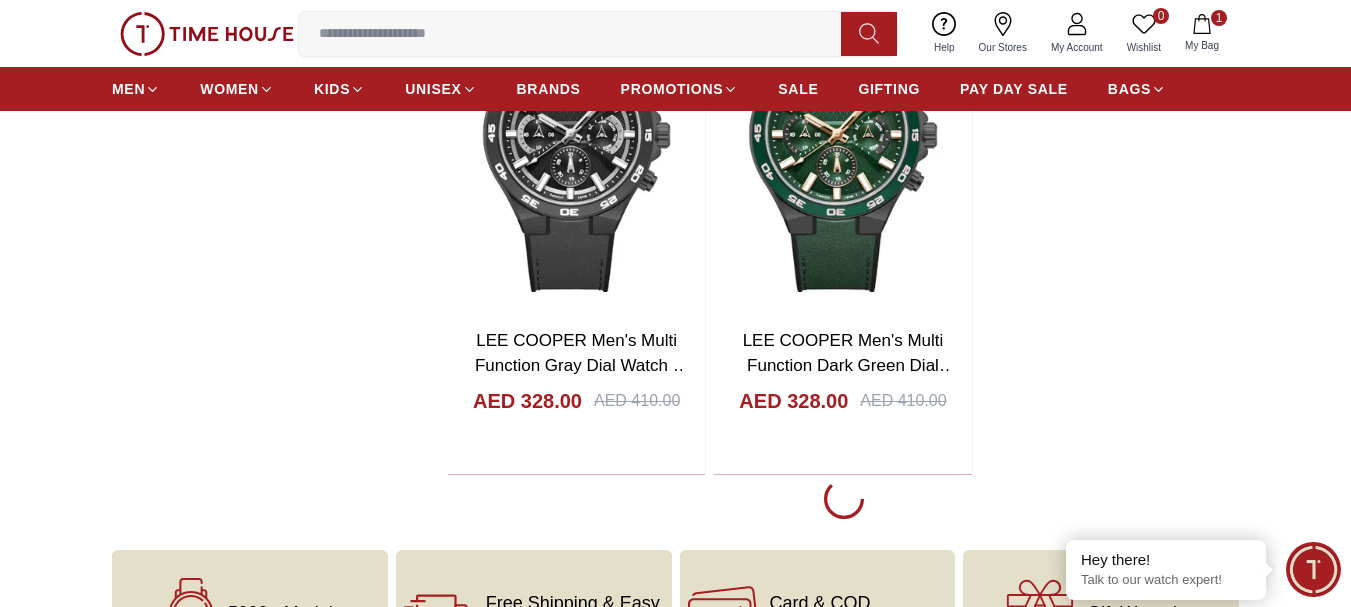 scroll, scrollTop: 3400, scrollLeft: 0, axis: vertical 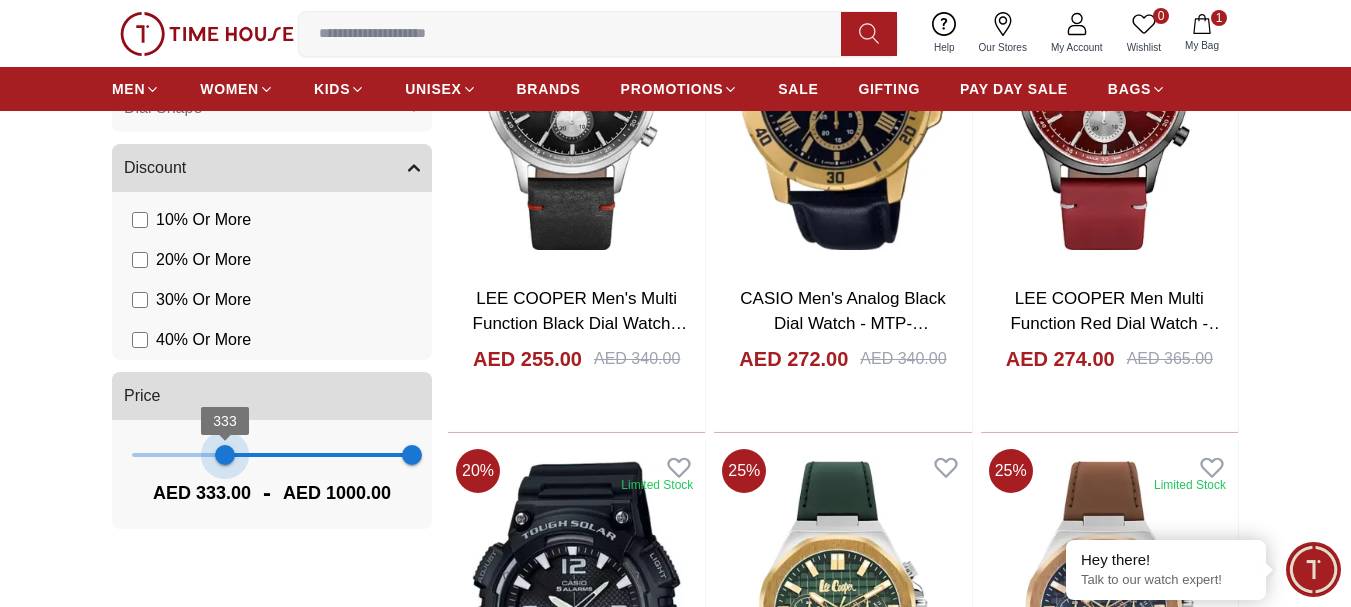 click on "333 1000" at bounding box center [272, 455] 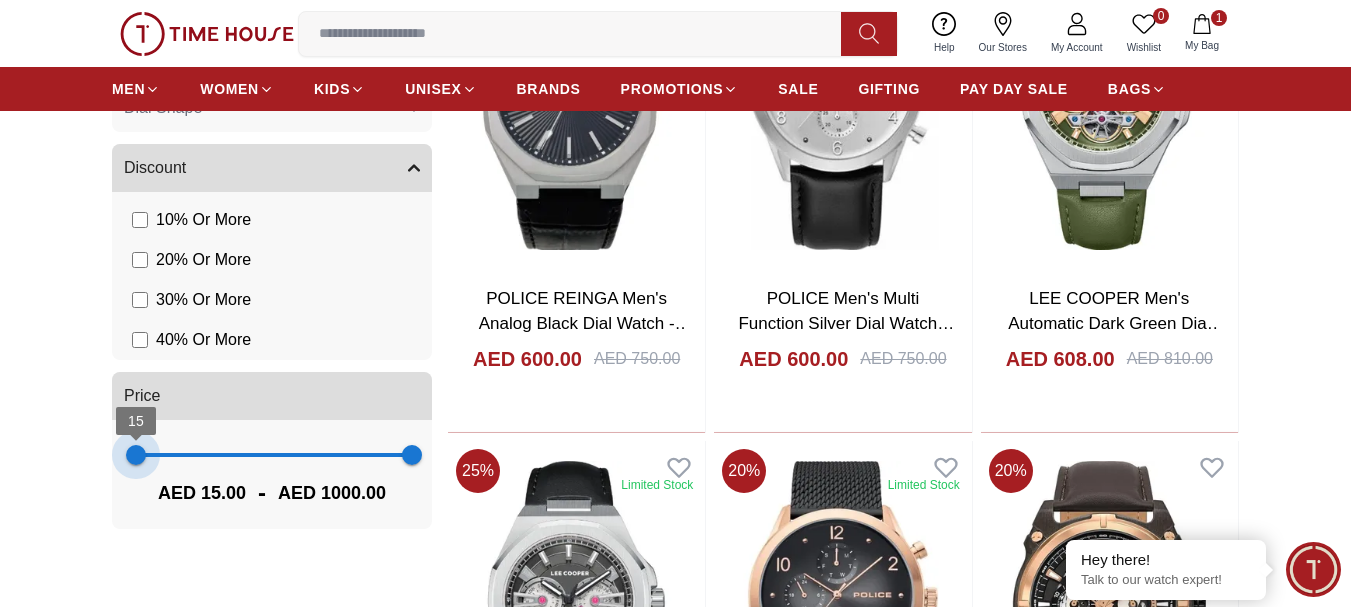 drag, startPoint x: 226, startPoint y: 461, endPoint x: 136, endPoint y: 460, distance: 90.005554 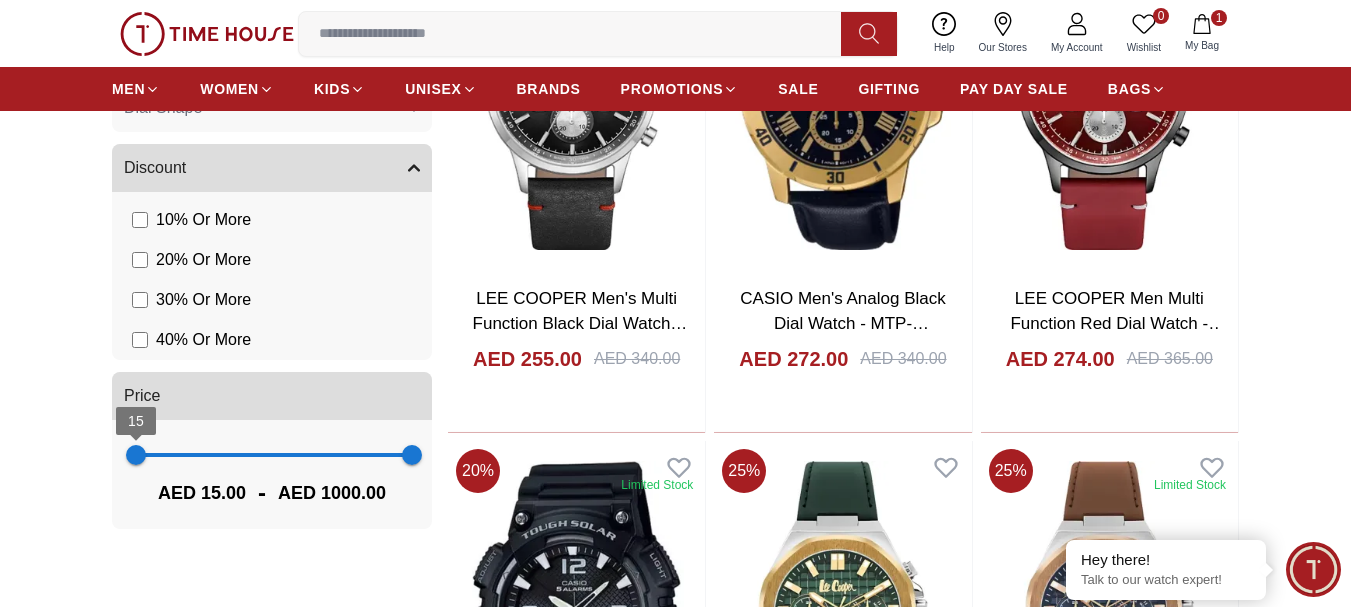 type on "*" 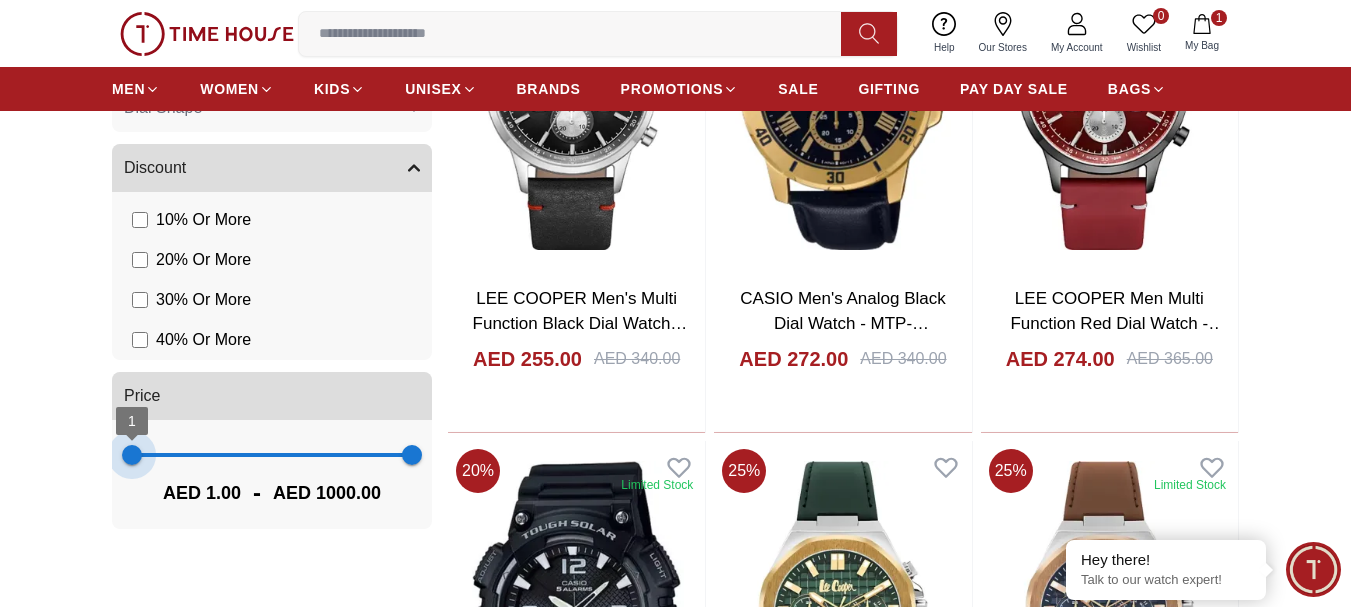 drag, startPoint x: 136, startPoint y: 460, endPoint x: 101, endPoint y: 460, distance: 35 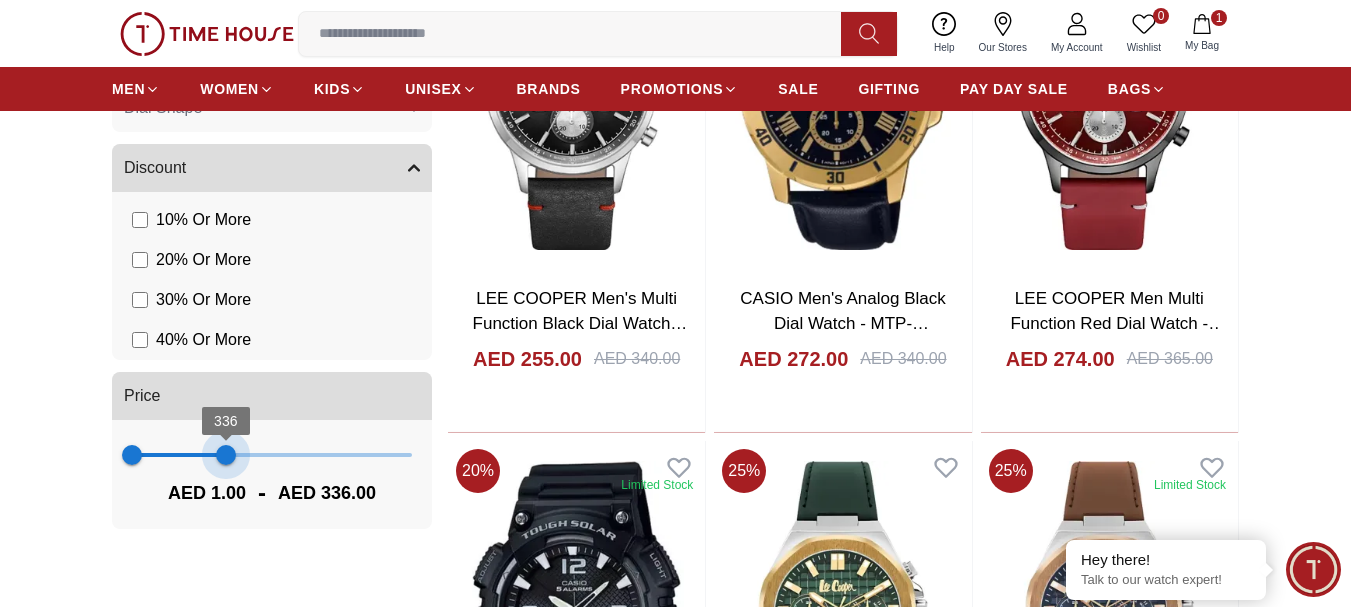 drag, startPoint x: 415, startPoint y: 462, endPoint x: 226, endPoint y: 468, distance: 189.09521 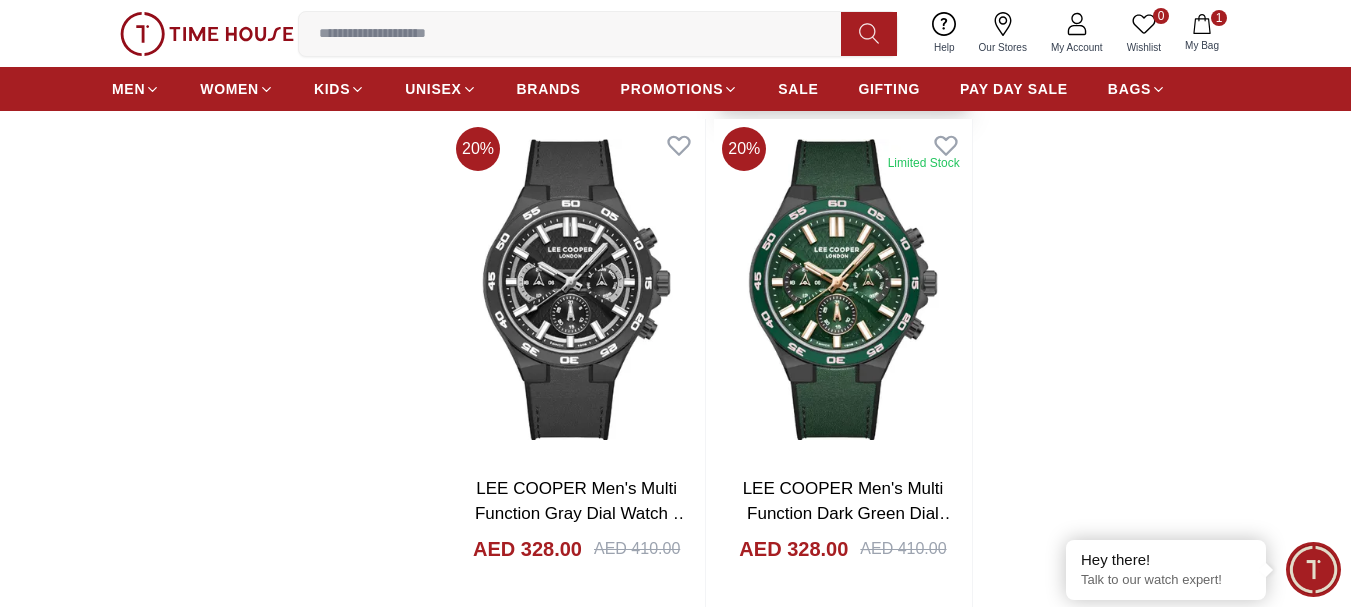 scroll, scrollTop: 3300, scrollLeft: 0, axis: vertical 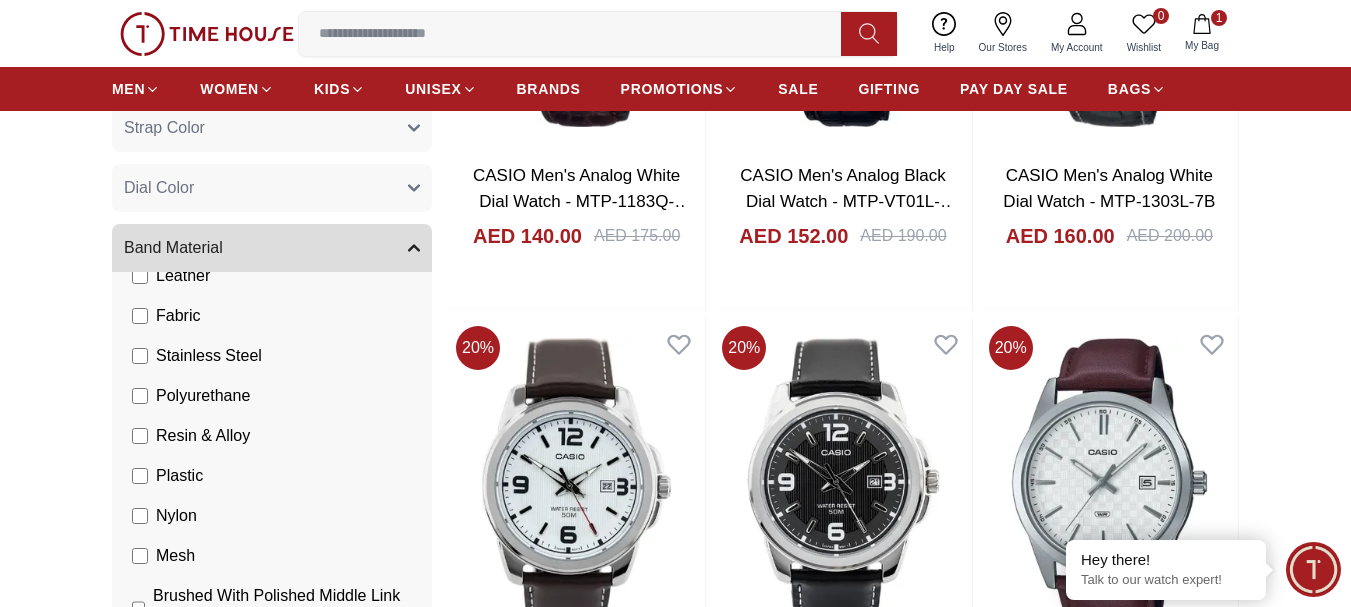 click on "Polyurethane" at bounding box center (169, -398) 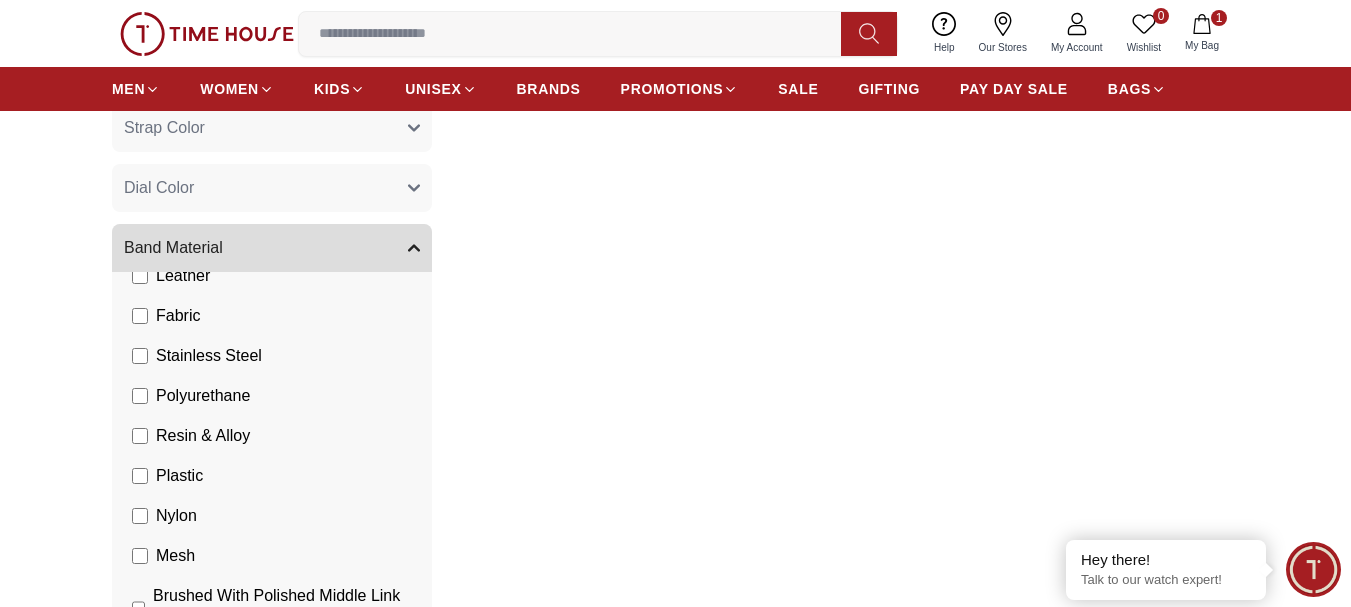 scroll, scrollTop: 46, scrollLeft: 0, axis: vertical 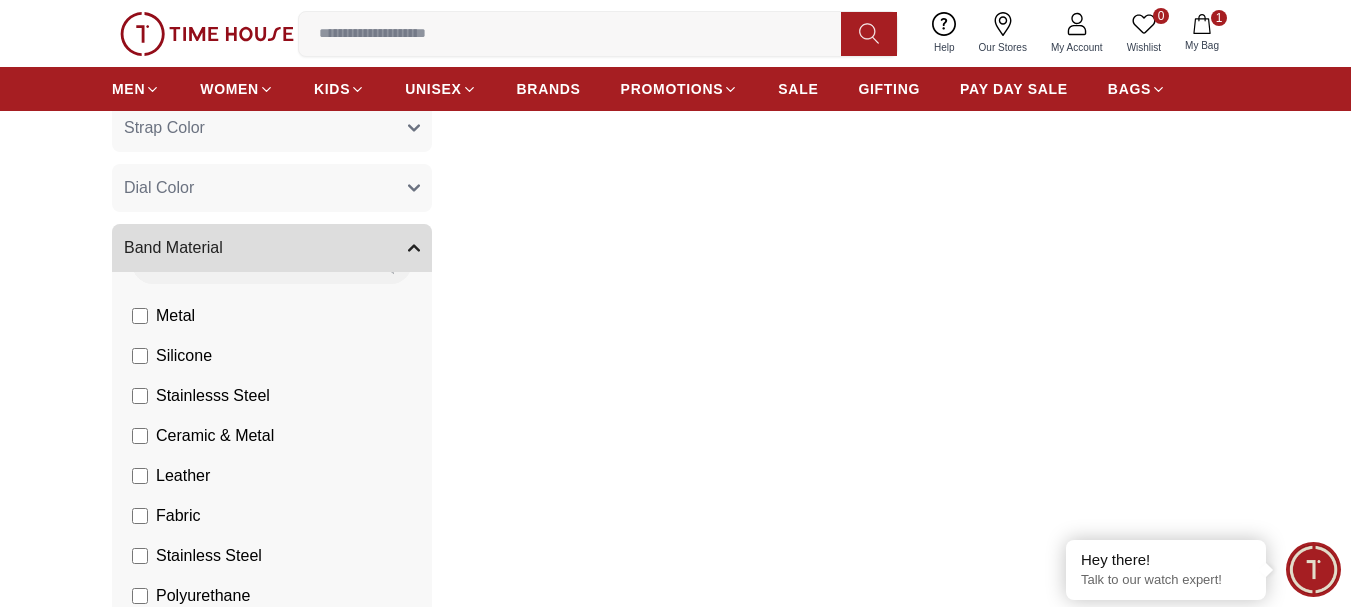click on "Leather" at bounding box center (162, -518) 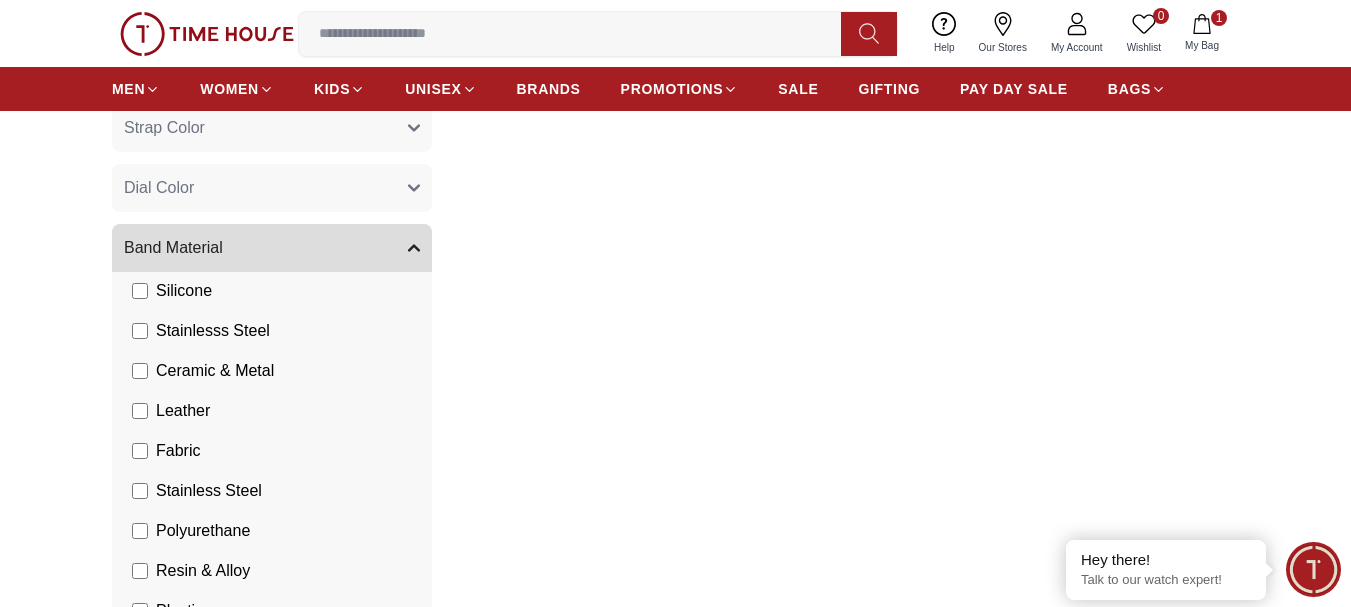 scroll, scrollTop: 146, scrollLeft: 0, axis: vertical 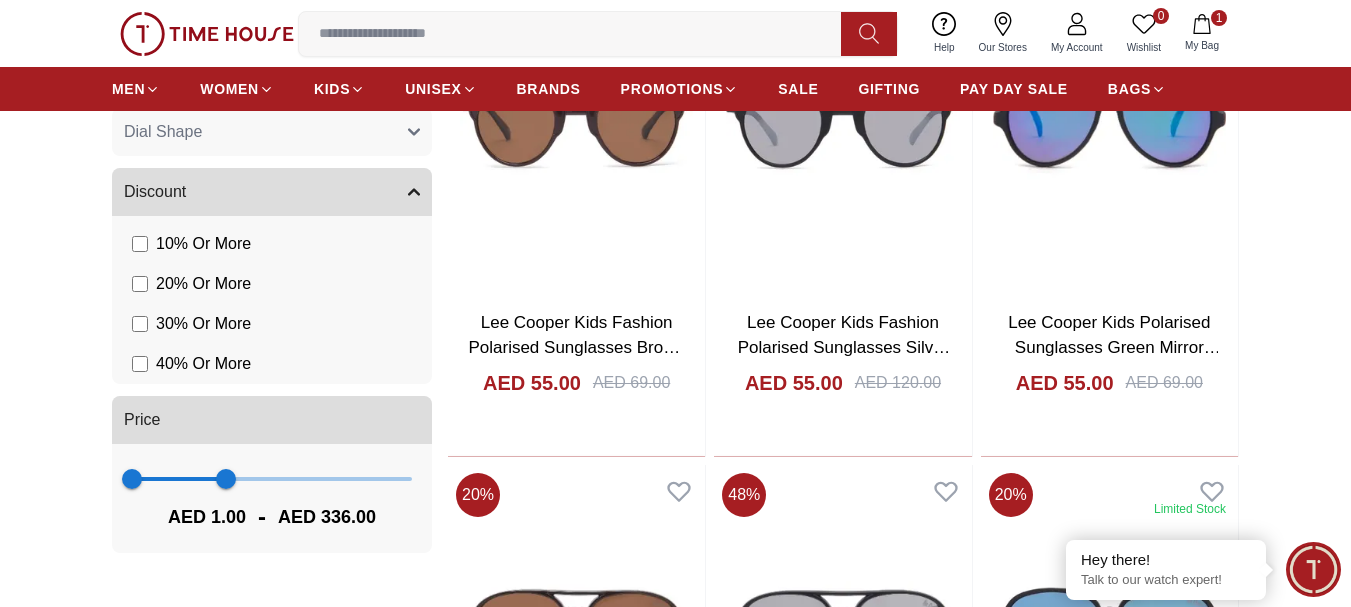 type on "***" 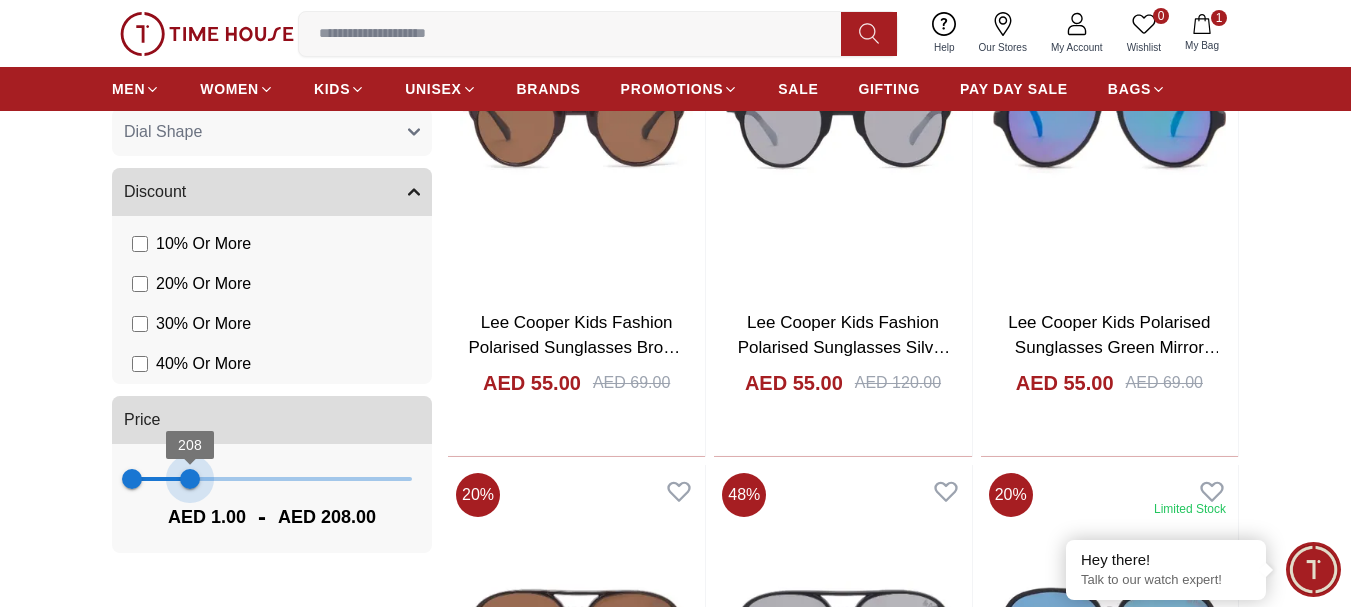 click on "1 208" at bounding box center (272, 479) 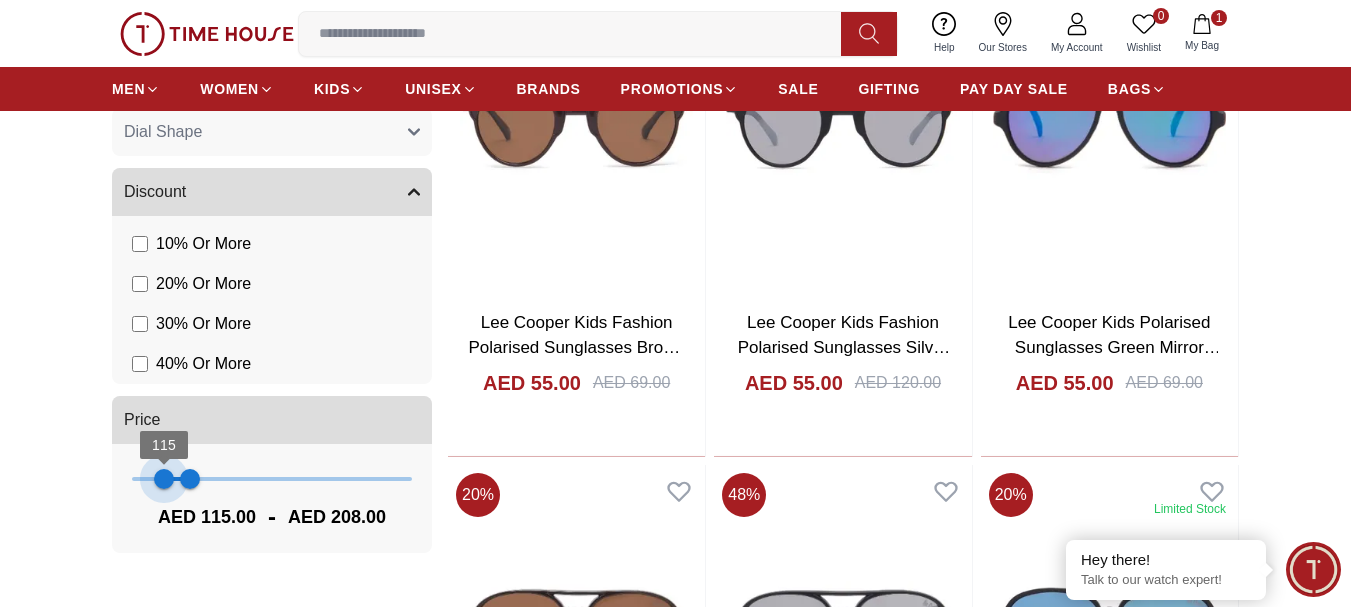 type on "***" 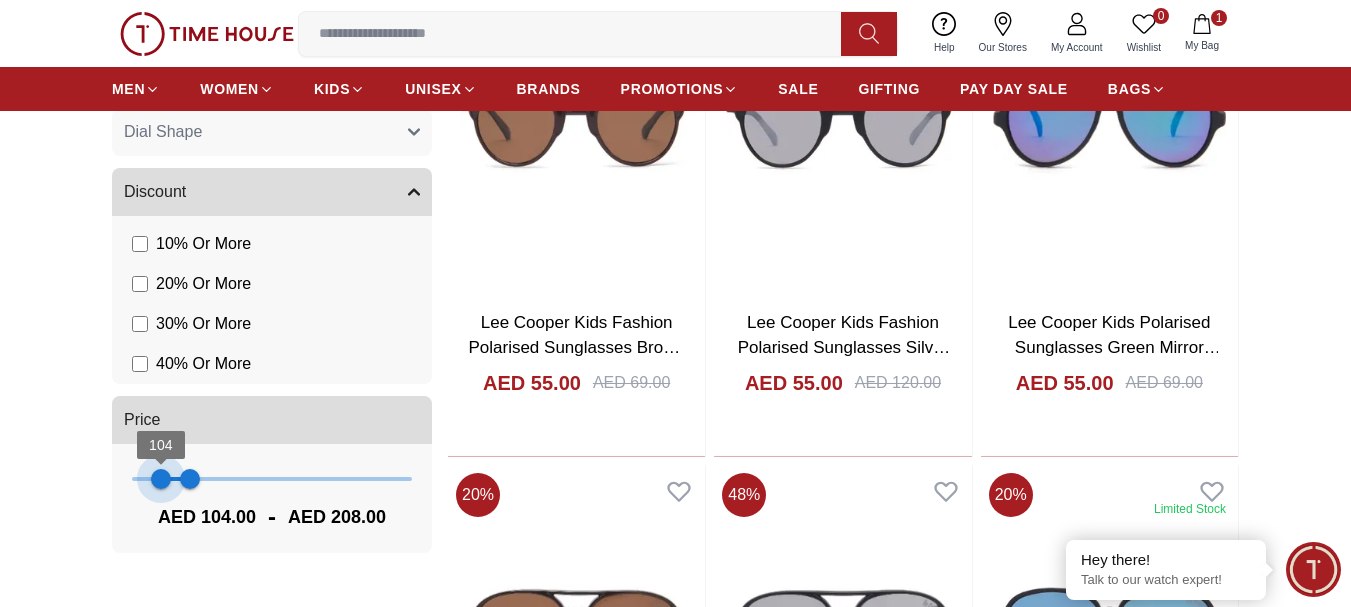 drag, startPoint x: 140, startPoint y: 478, endPoint x: 161, endPoint y: 491, distance: 24.698177 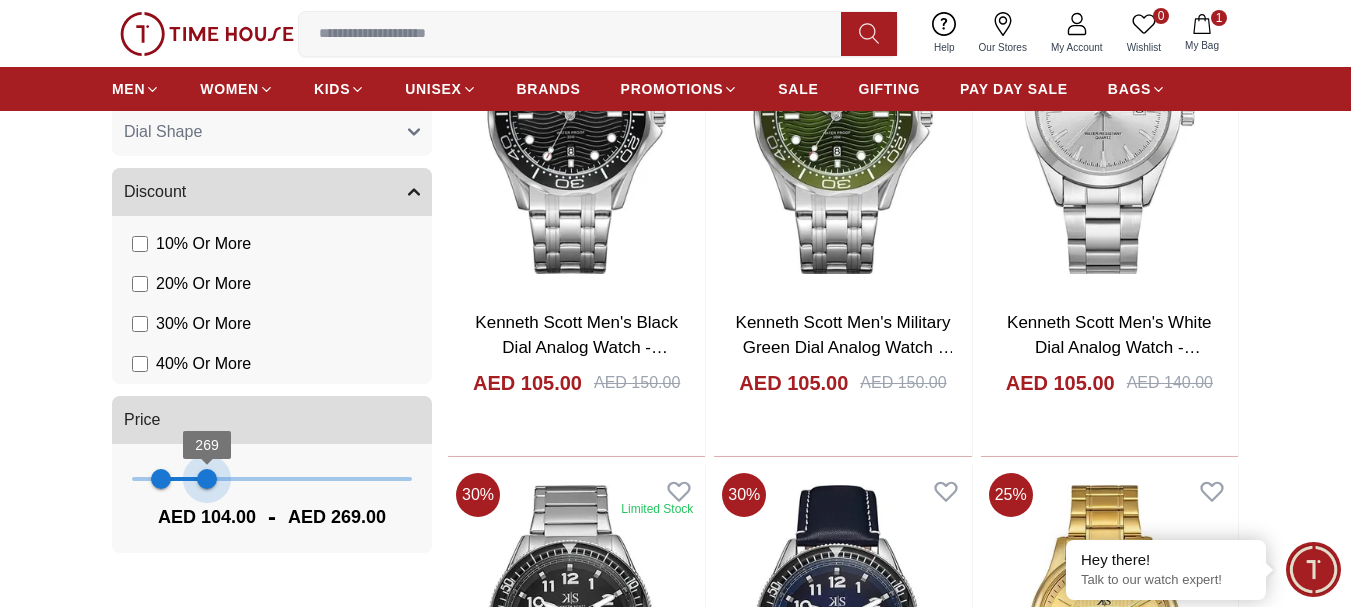 drag, startPoint x: 189, startPoint y: 479, endPoint x: 207, endPoint y: 480, distance: 18.027756 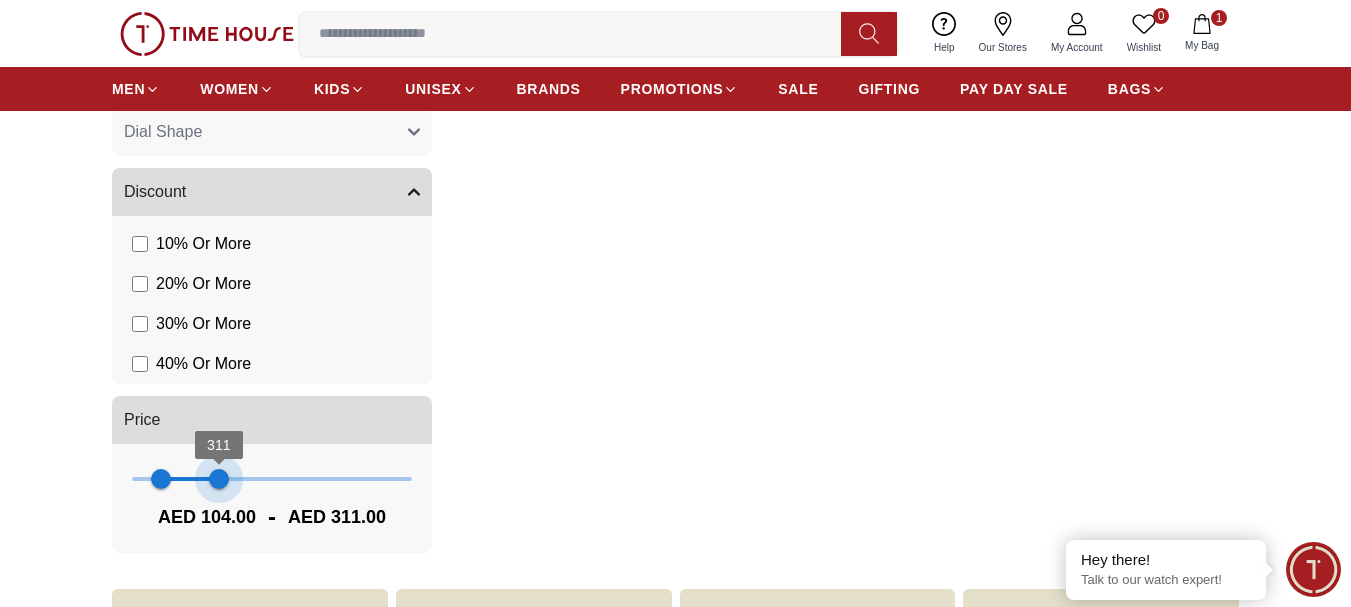type on "***" 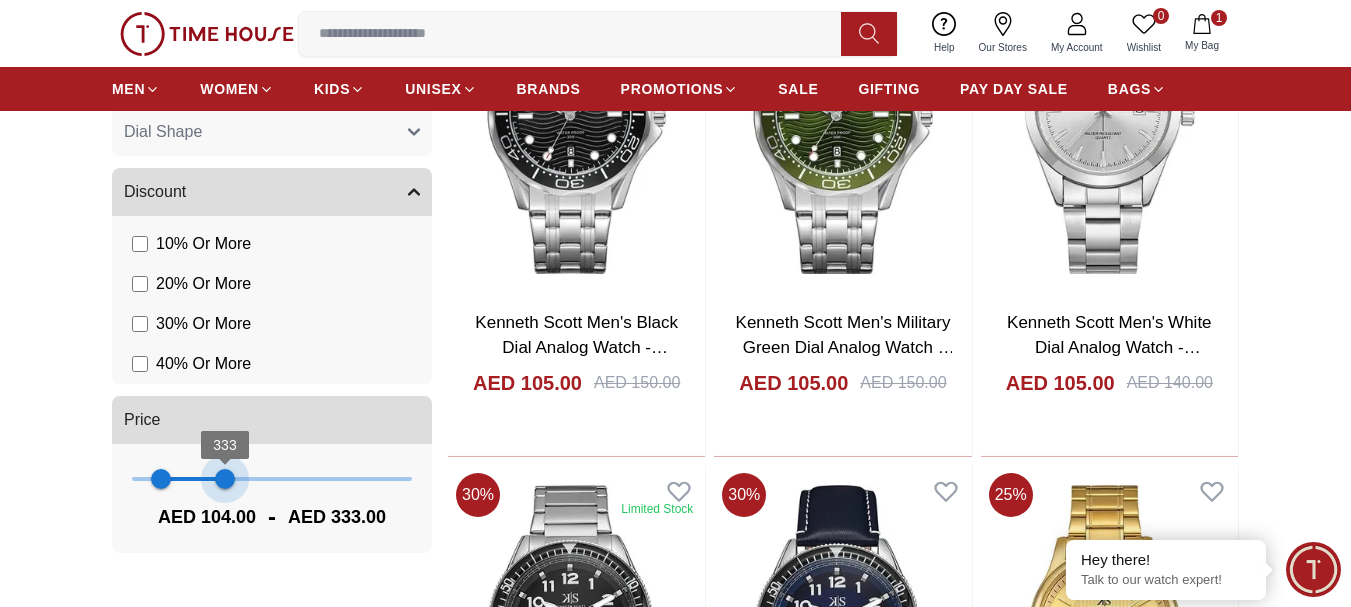 drag, startPoint x: 207, startPoint y: 480, endPoint x: 225, endPoint y: 480, distance: 18 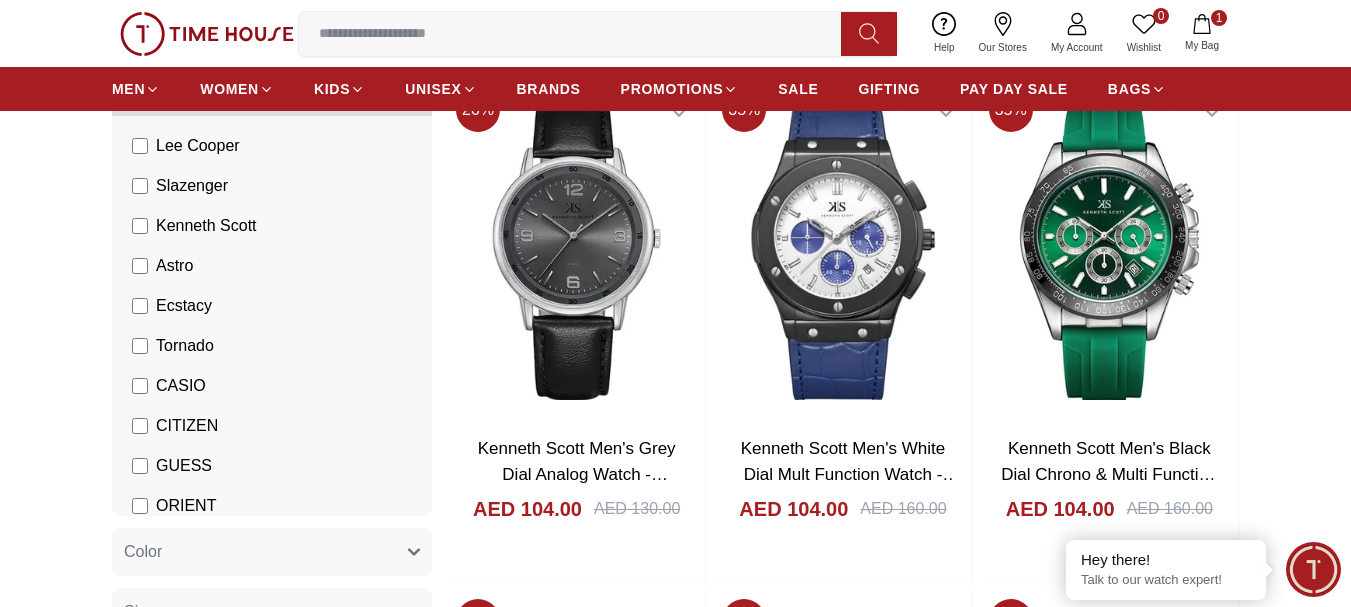 scroll, scrollTop: 0, scrollLeft: 0, axis: both 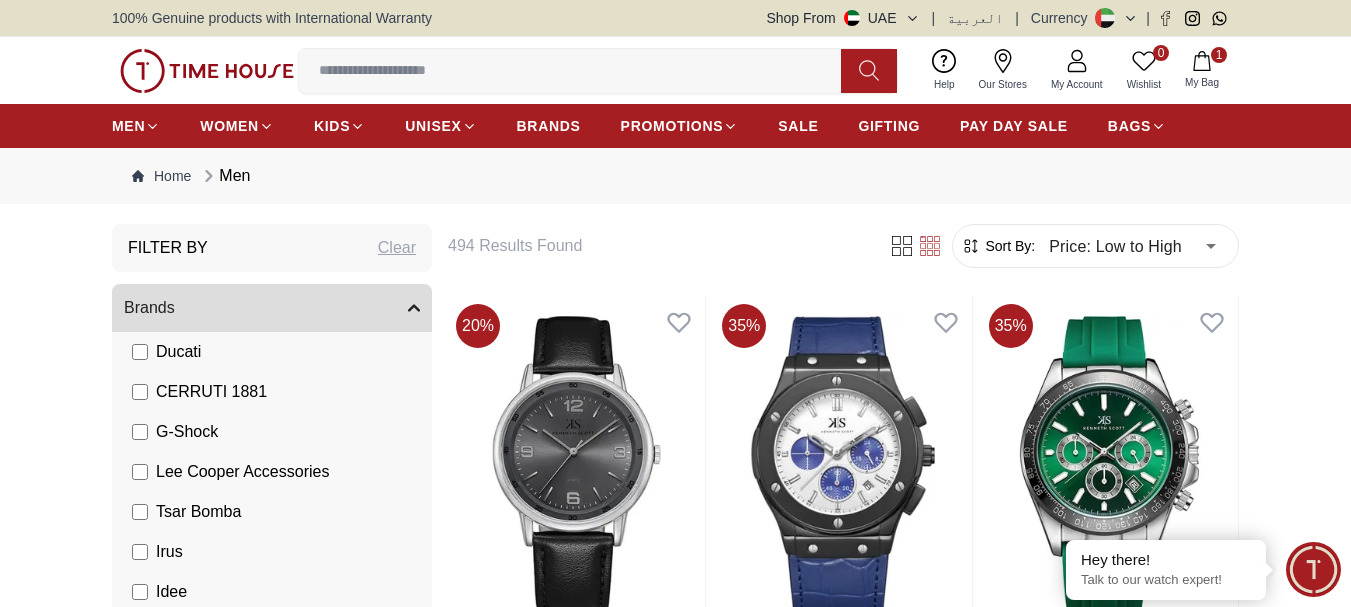 click 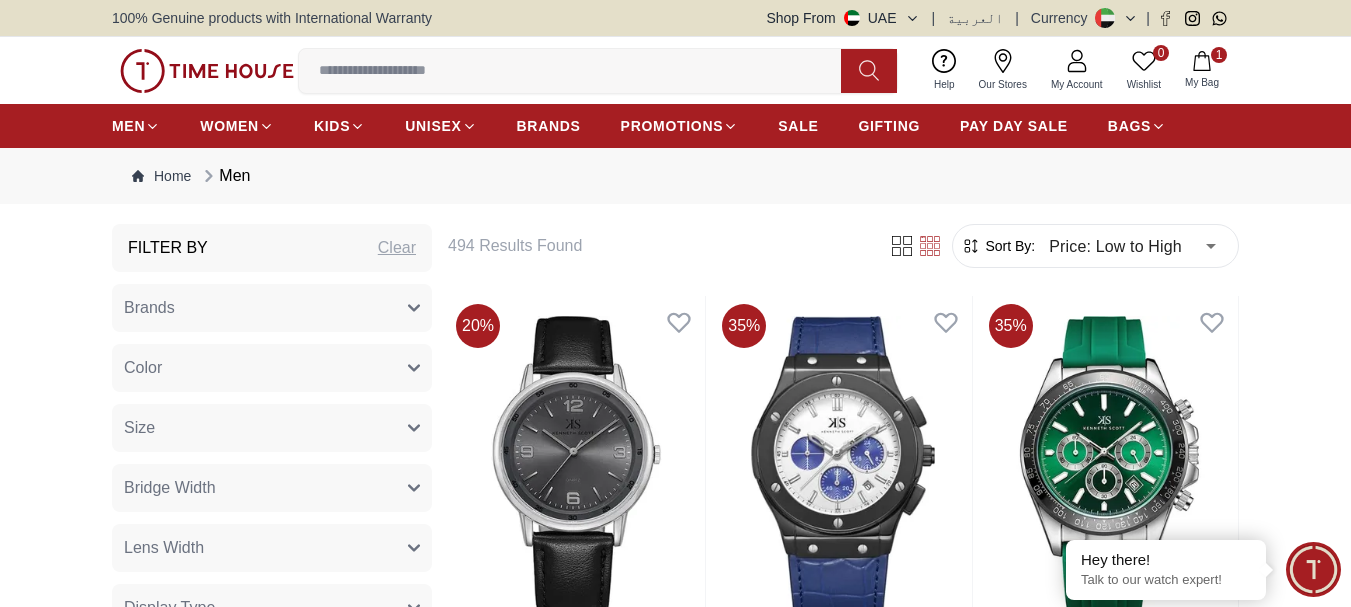 click 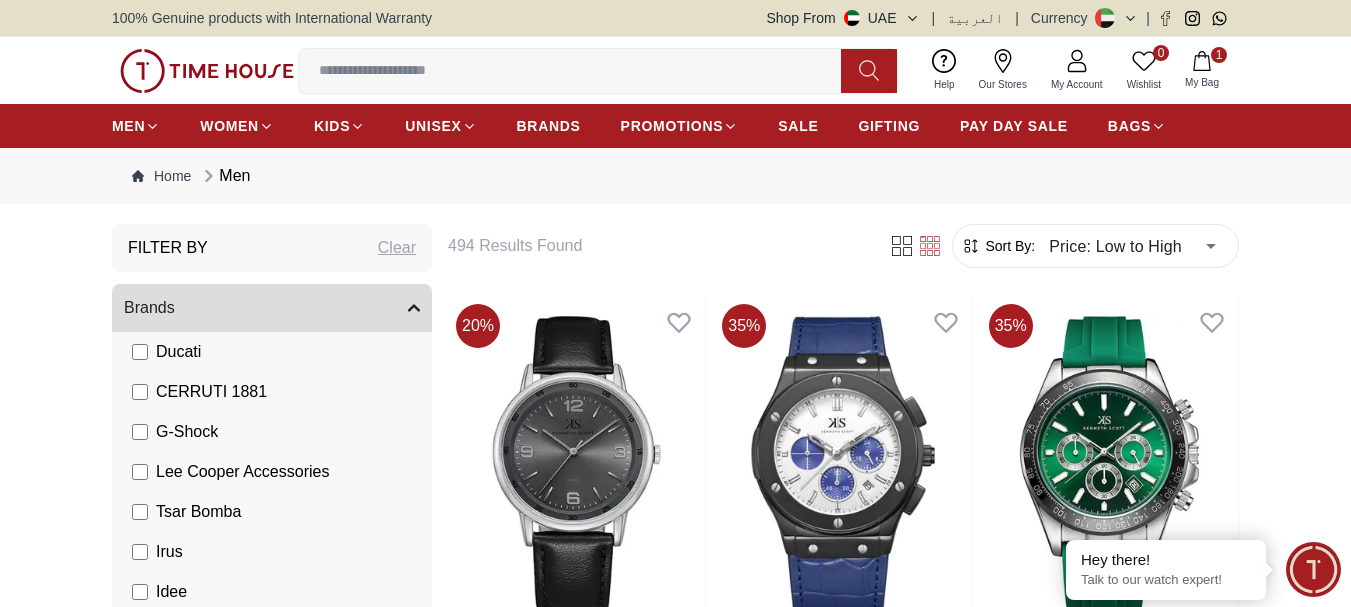 click on "Clear" at bounding box center (397, 248) 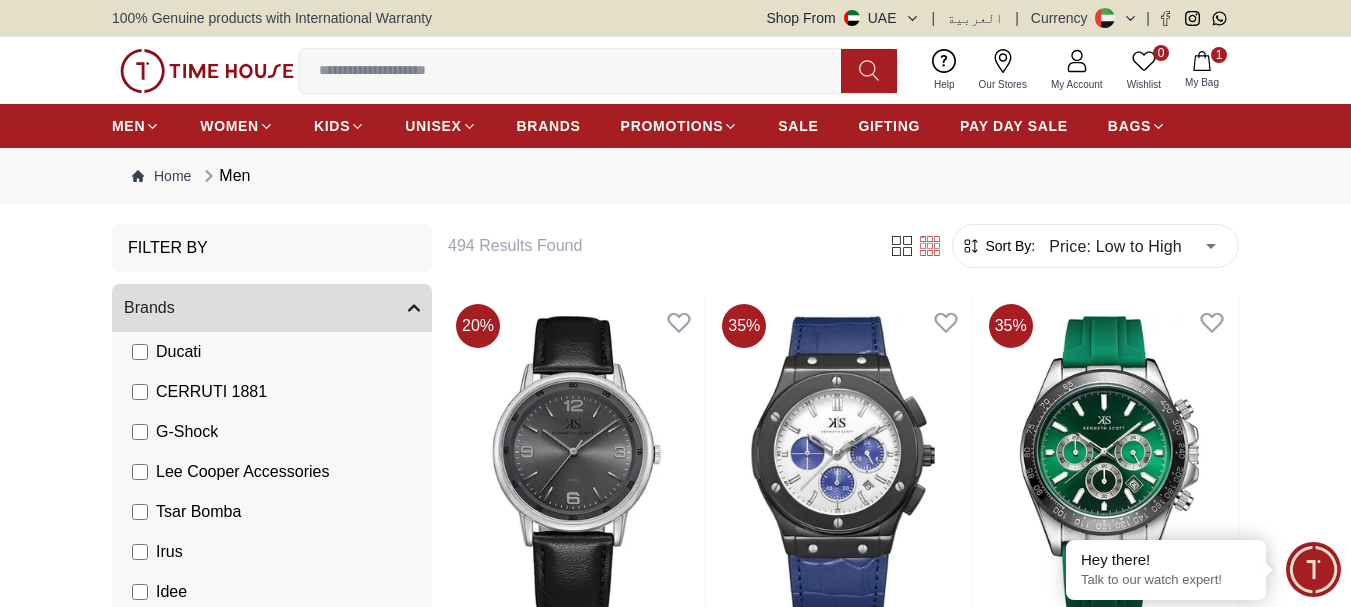 type on "*" 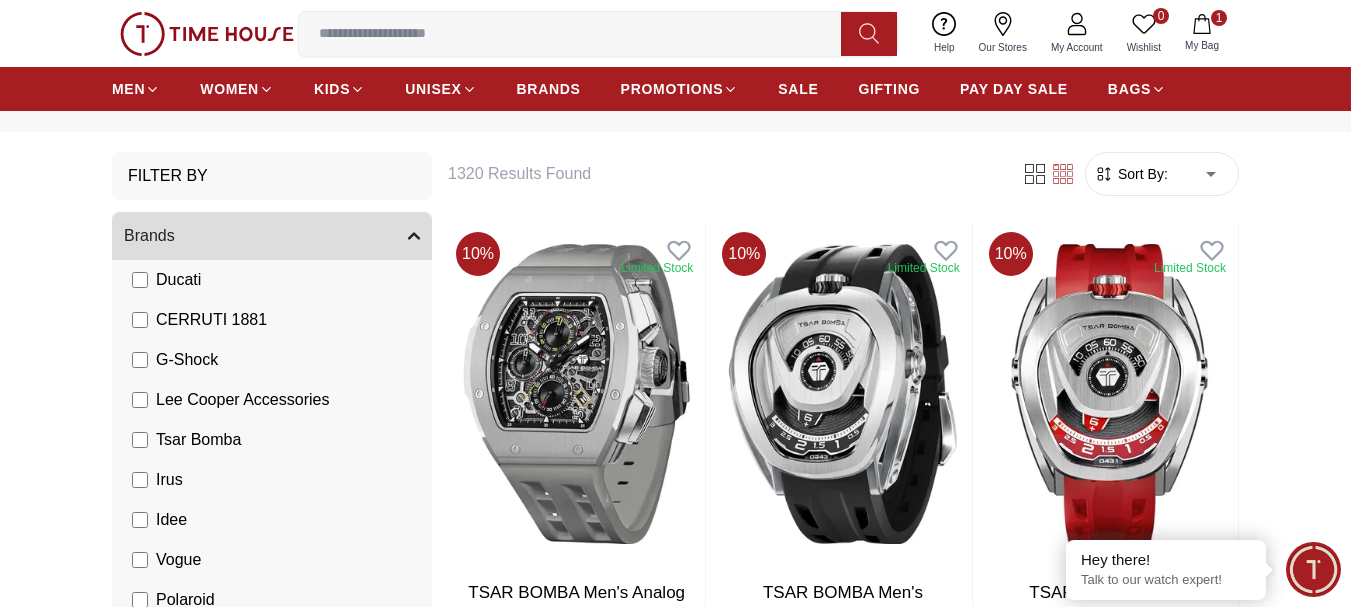 scroll, scrollTop: 0, scrollLeft: 0, axis: both 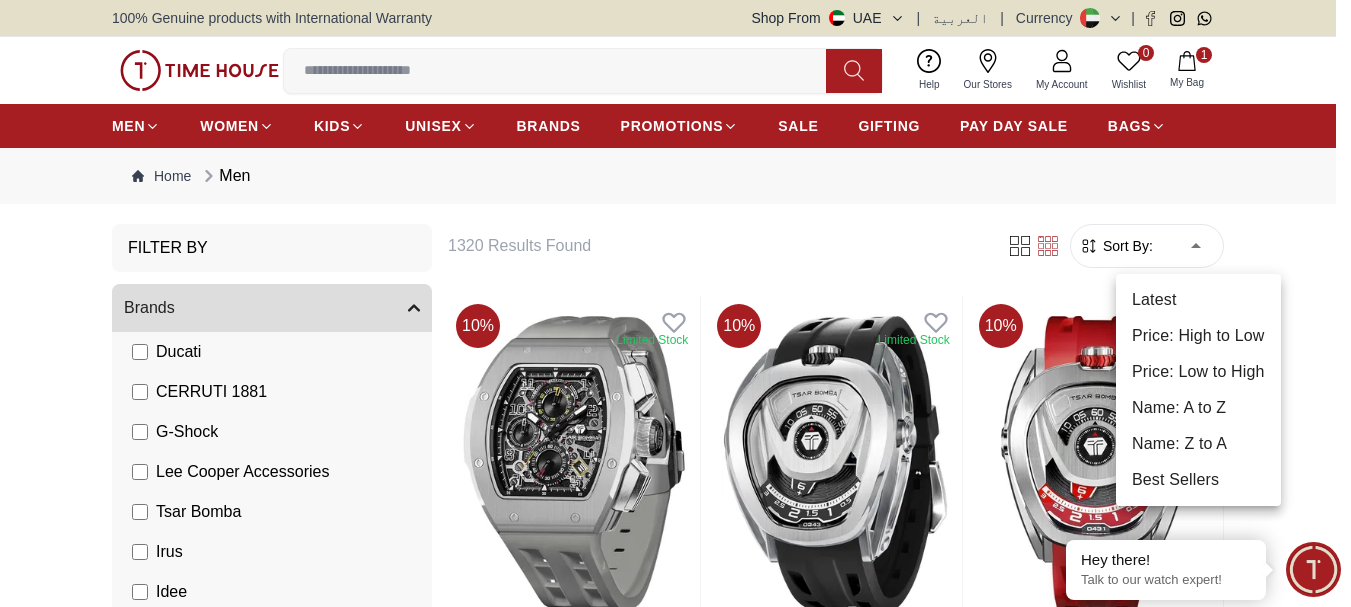 click on "100% Genuine products with International Warranty Shop From UAE | العربية |     Currency    | 0 Wishlist 1 My Bag Help Our Stores My Account 0 Wishlist 1 My Bag MEN WOMEN KIDS UNISEX BRANDS PROMOTIONS SALE GIFTING PAY DAY SALE BAGS Home Men    Filter By Brands Quantum Lee Cooper Slazenger Kenneth Scott Astro Ecstacy Tornado CASIO CITIZEN GUESS ORIENT Police Ducati CERRUTI 1881 G-Shock Lee Cooper Accessories Tsar Bomba Irus Idee Vogue Polaroid Ciga Design Color Black Green Blue Red Dark Blue Silver Silver / Black Orange Rose Gold Grey White White / Rose Gold Silver / Silver Dark Blue / Silver Silver / Gold Silver / Rose Gold Black / Black Black / Silver Black / Rose Gold Gold Yellow Brown White / Silver Light Blue Black /Rose Gold Black /Grey Black /Red Black /Black Black / Rose Gold / Black Rose Gold / Black Rose Gold / Black / Black Pink Green /Silver Purple Silver Silver Silver / Blue Green / Green Blue / Black Blue / Blue Titanum Navy Blue Military Green Blue / Silver Champagne Black  10" at bounding box center (675, 2406) 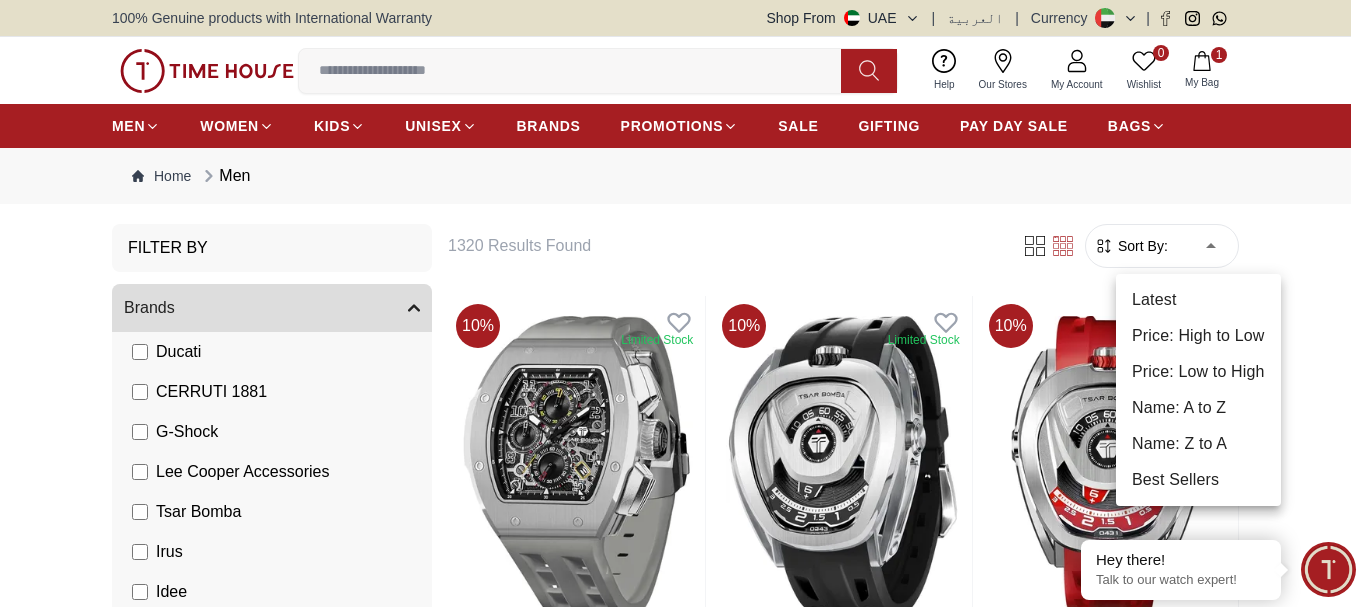click on "Price: Low to High" at bounding box center (1198, 372) 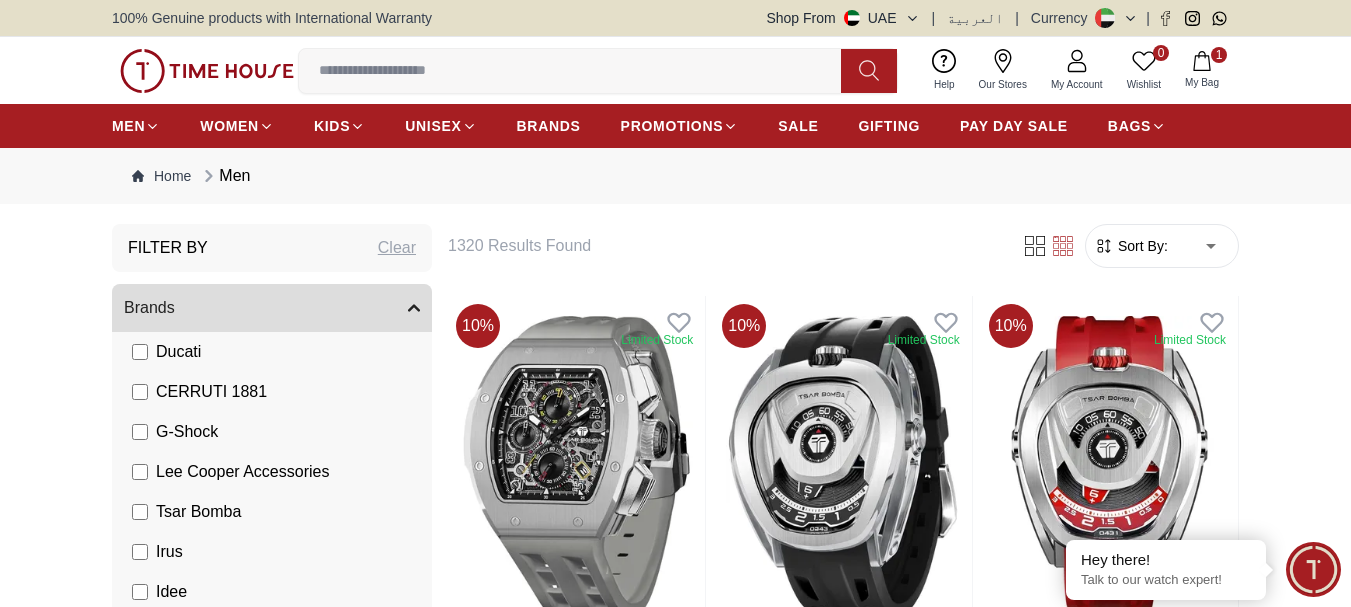 type on "*" 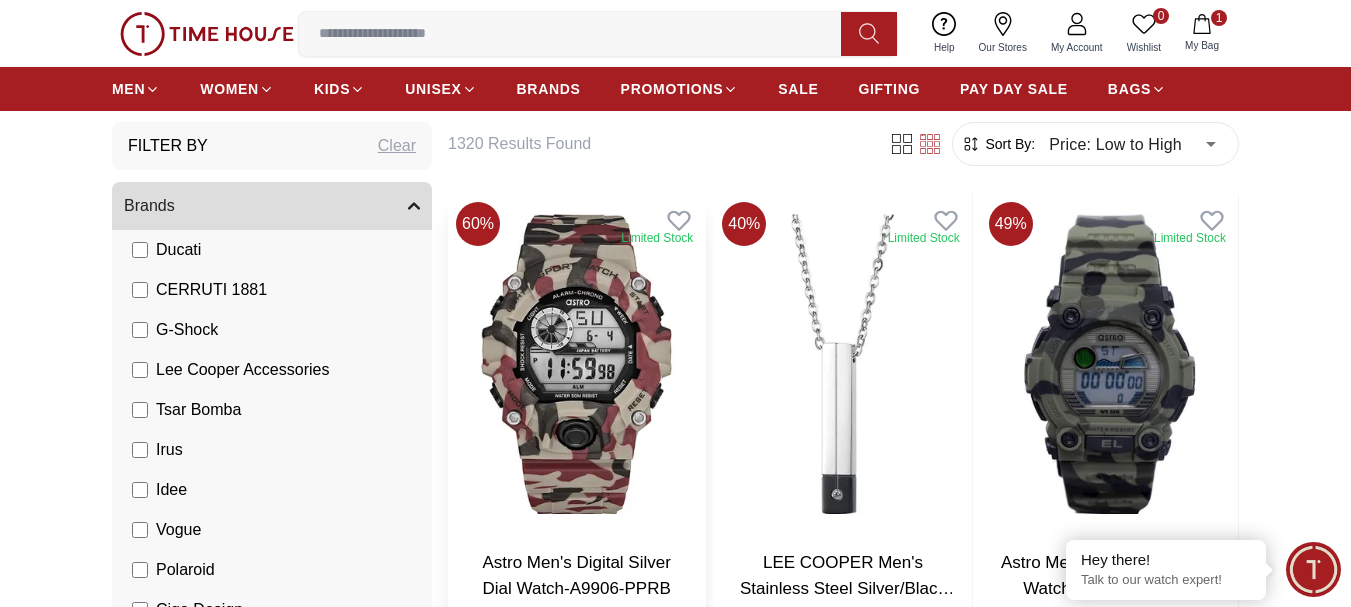 scroll, scrollTop: 100, scrollLeft: 0, axis: vertical 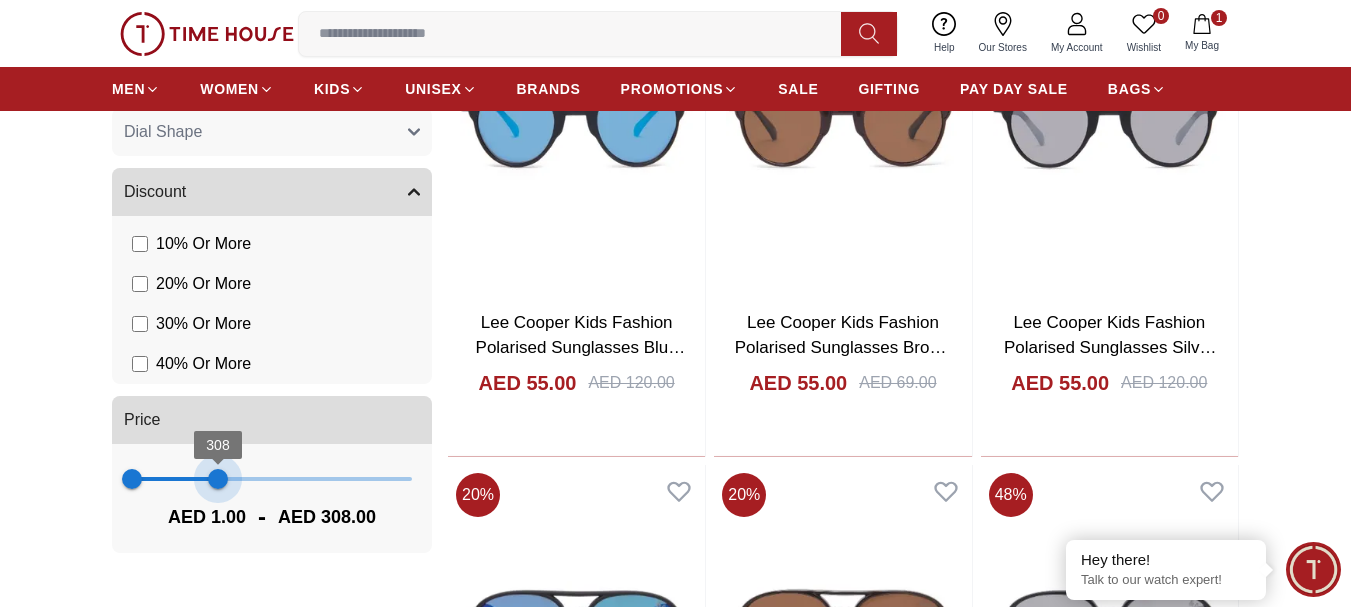 drag, startPoint x: 413, startPoint y: 478, endPoint x: 218, endPoint y: 483, distance: 195.06409 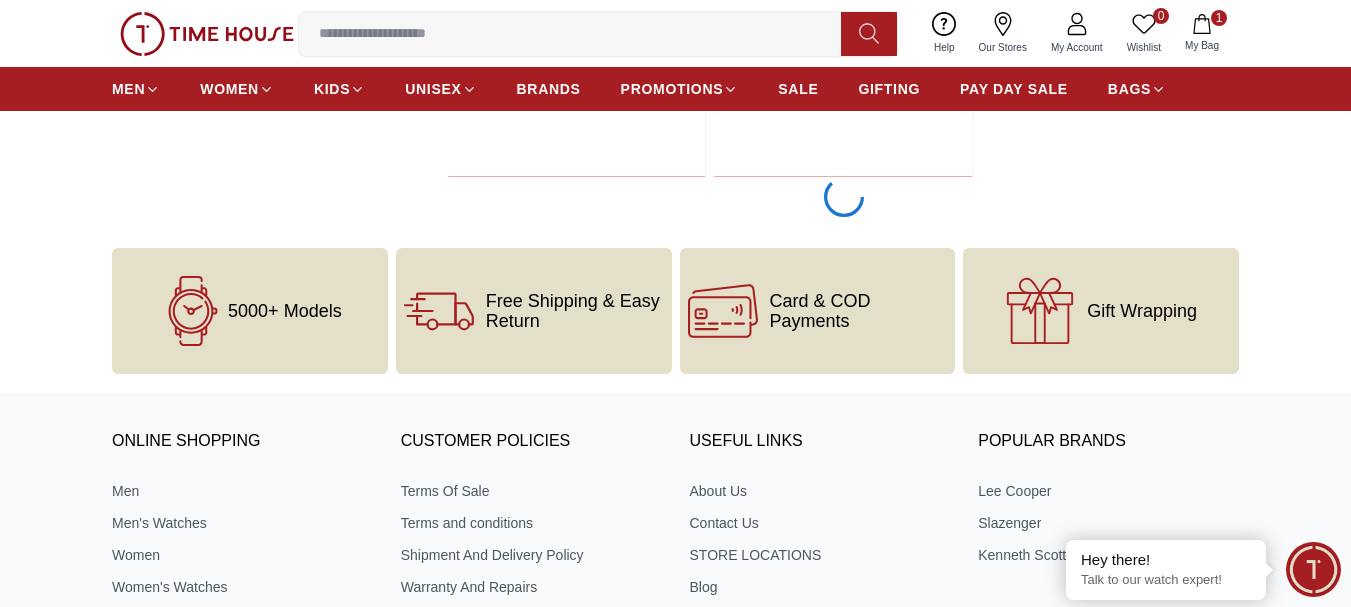 scroll, scrollTop: 3276, scrollLeft: 0, axis: vertical 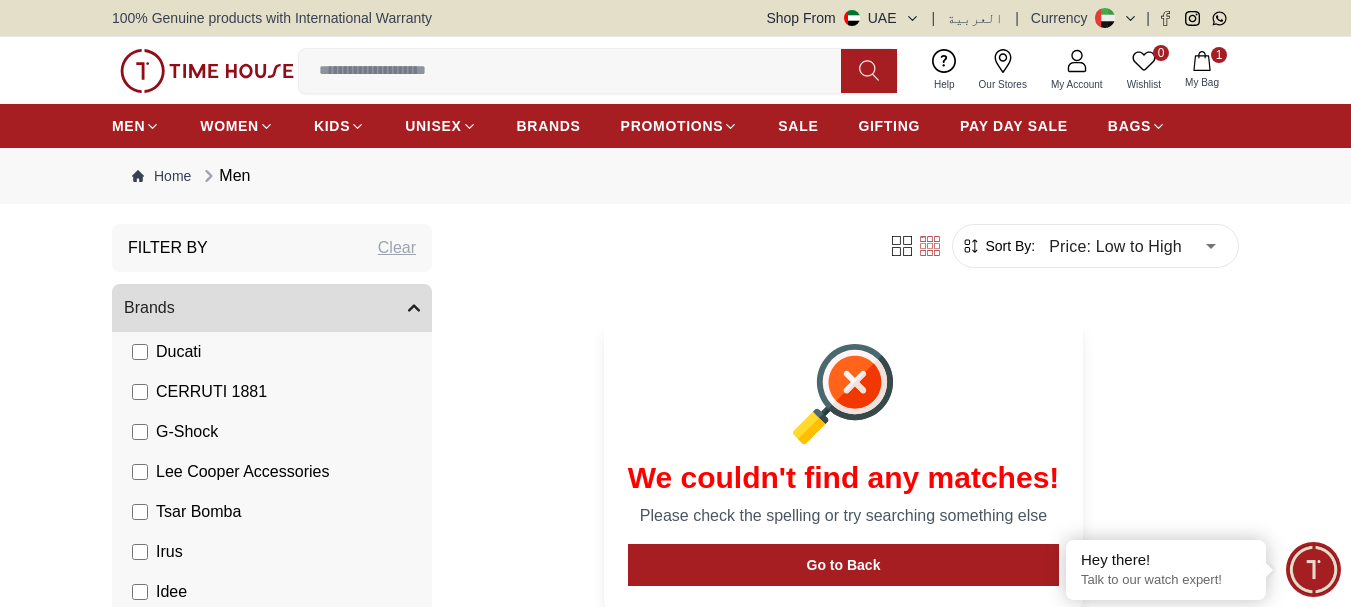 click on "CERRUTI 1881" at bounding box center [199, 392] 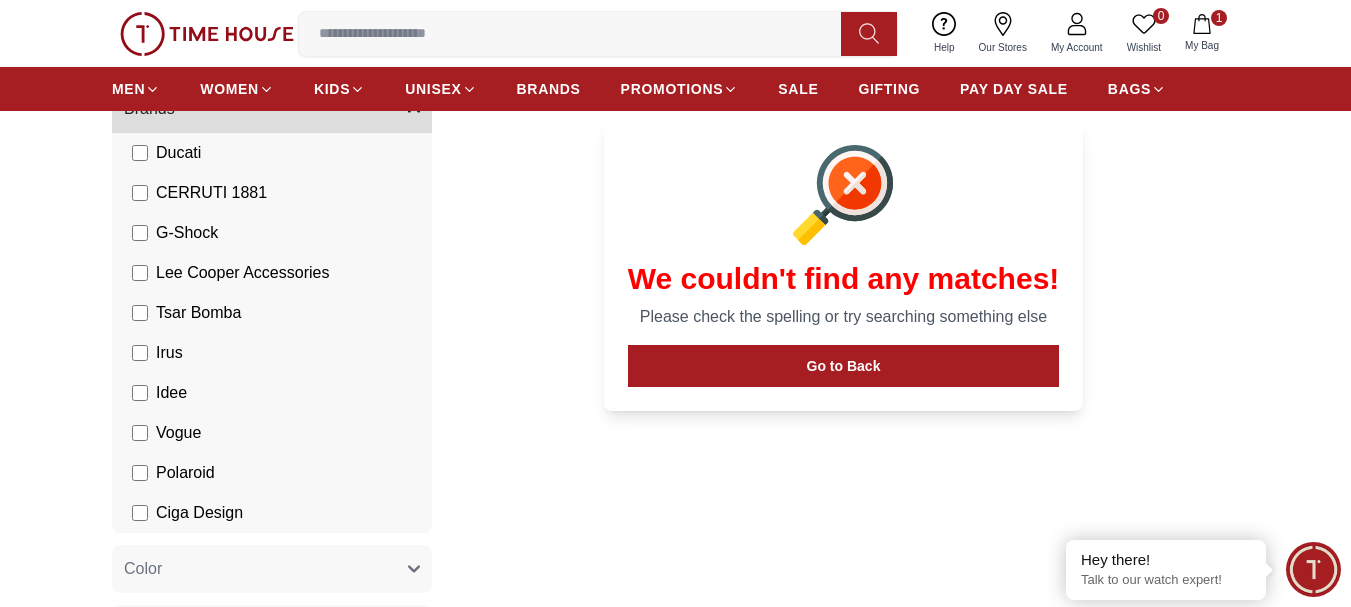 scroll, scrollTop: 200, scrollLeft: 0, axis: vertical 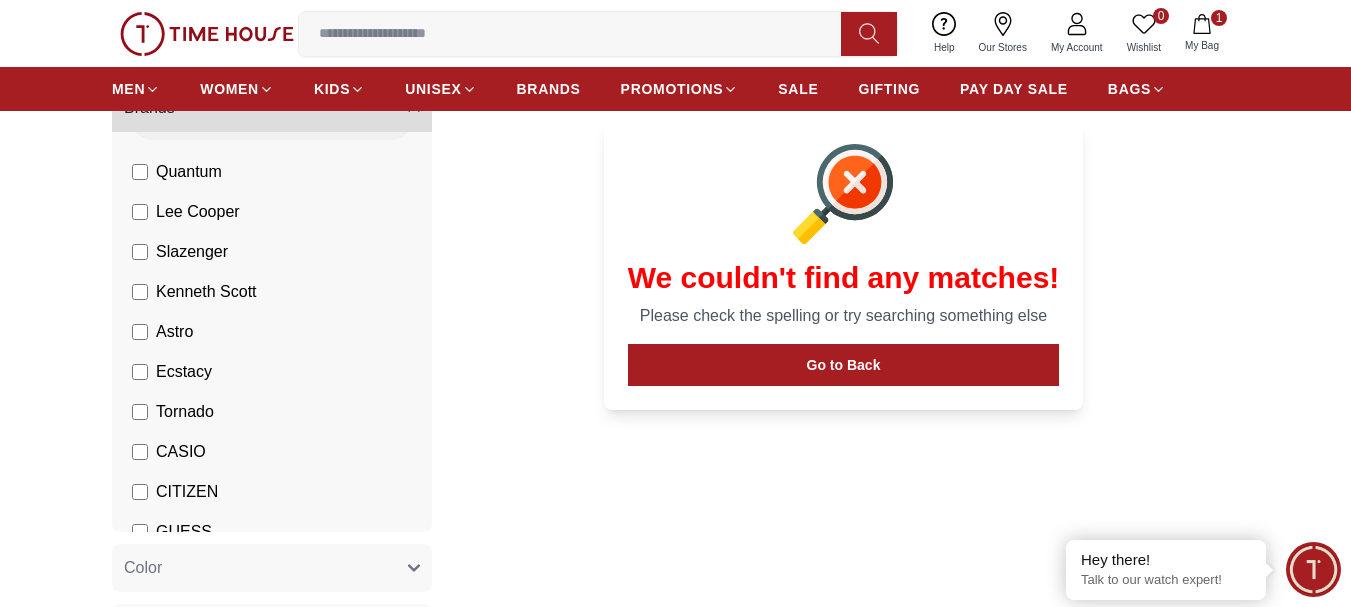 click on "Tornado" at bounding box center [173, 412] 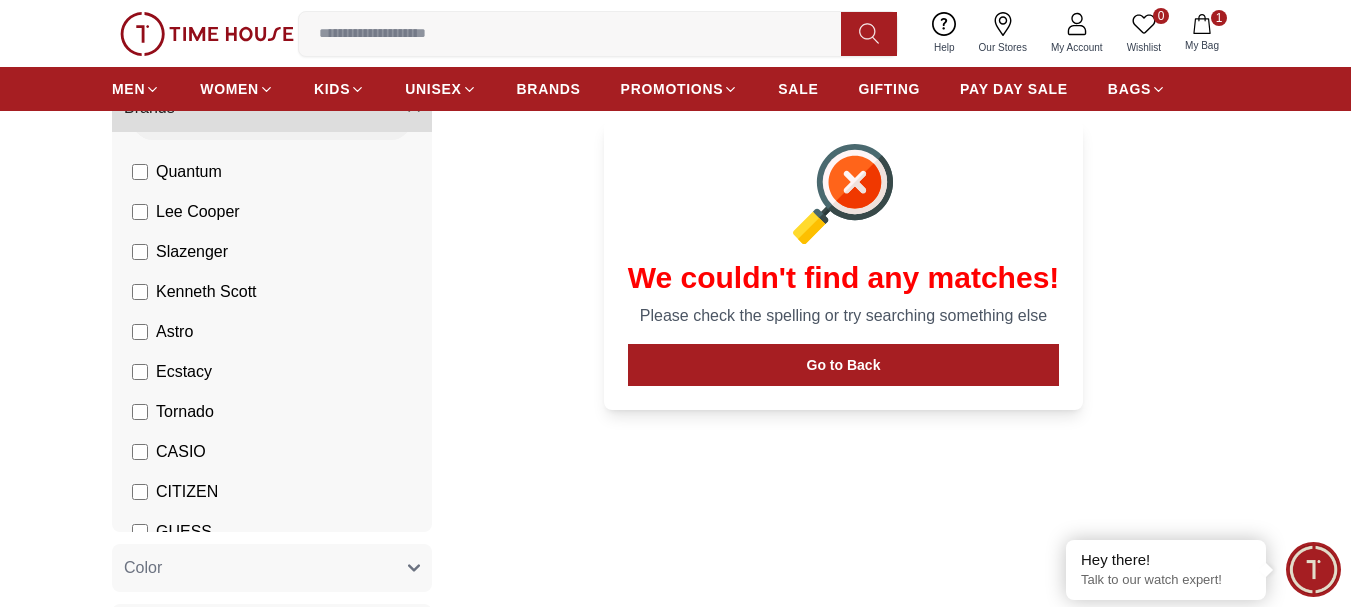 click on "Ecstacy" at bounding box center [172, 372] 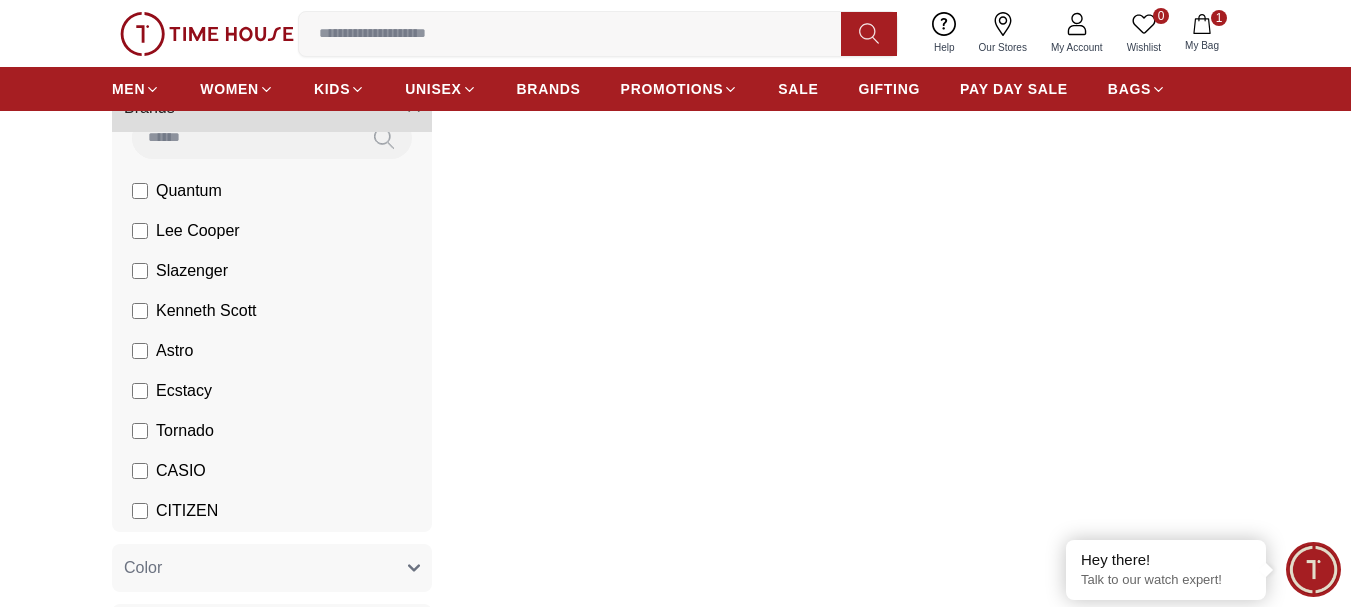 scroll, scrollTop: 0, scrollLeft: 0, axis: both 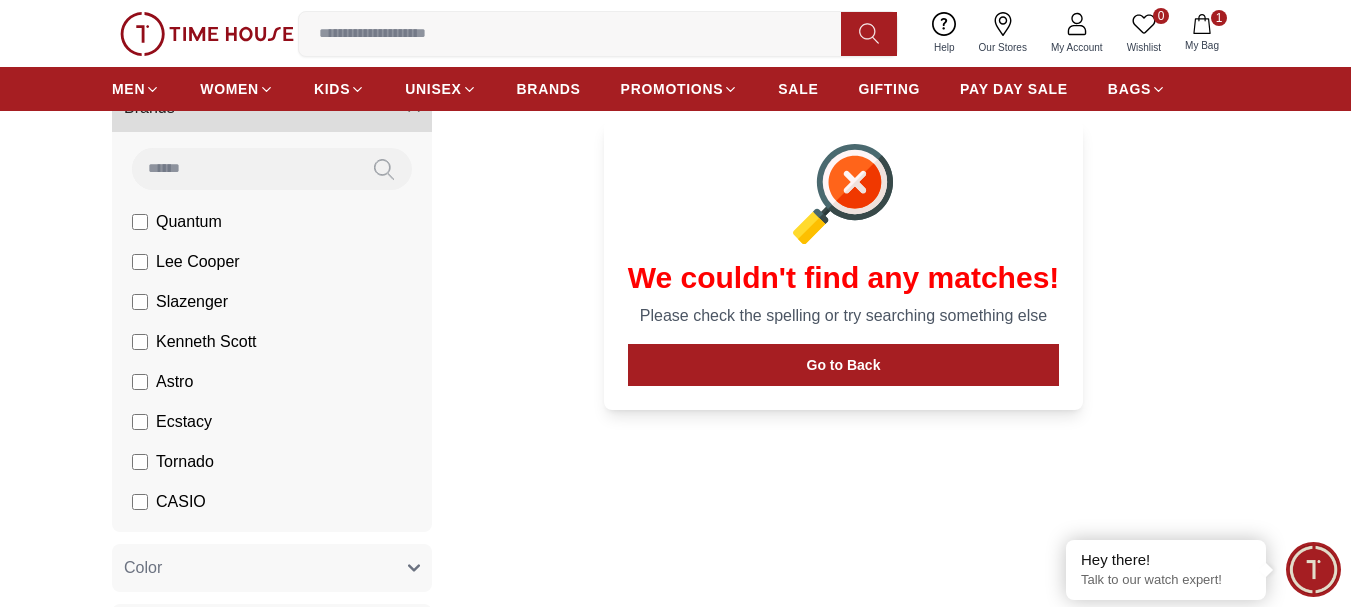 click on "Lee Cooper" at bounding box center (186, 262) 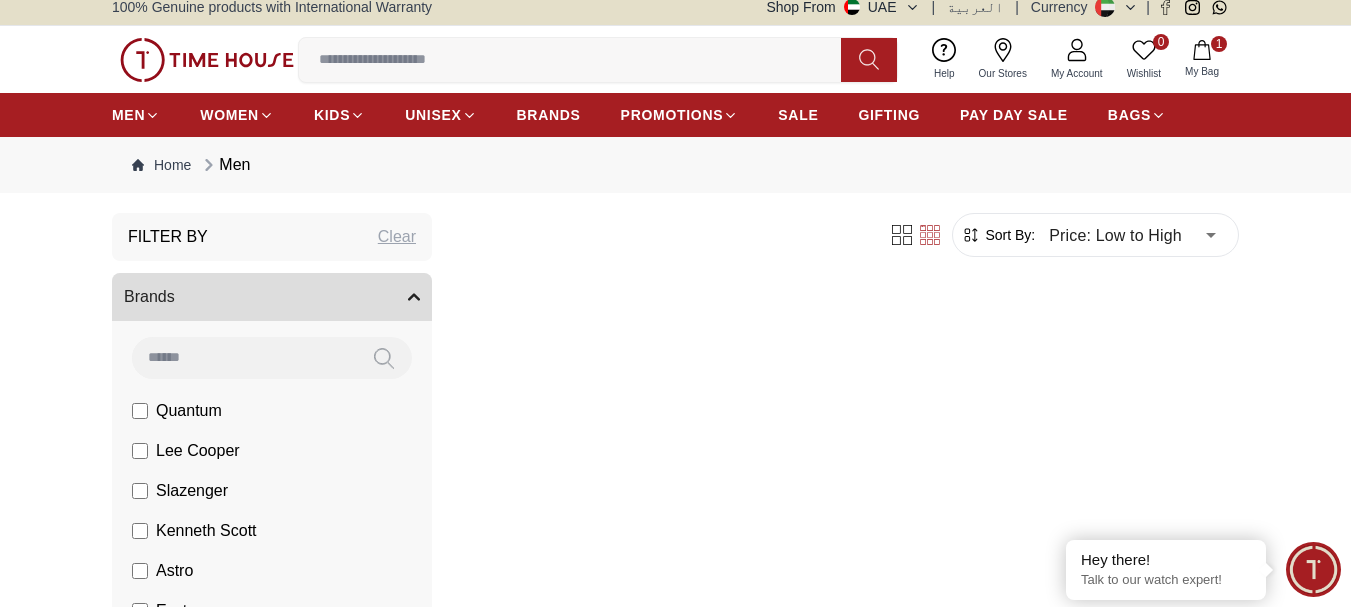 scroll, scrollTop: 0, scrollLeft: 0, axis: both 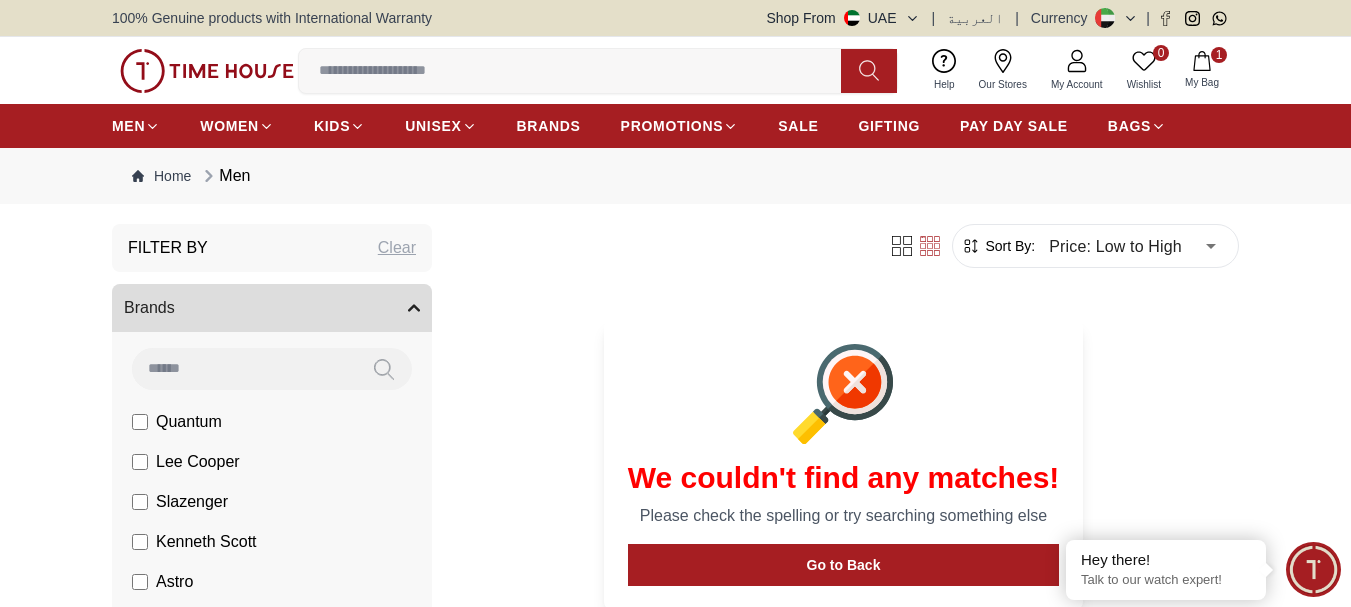 click on "Clear" at bounding box center [397, 248] 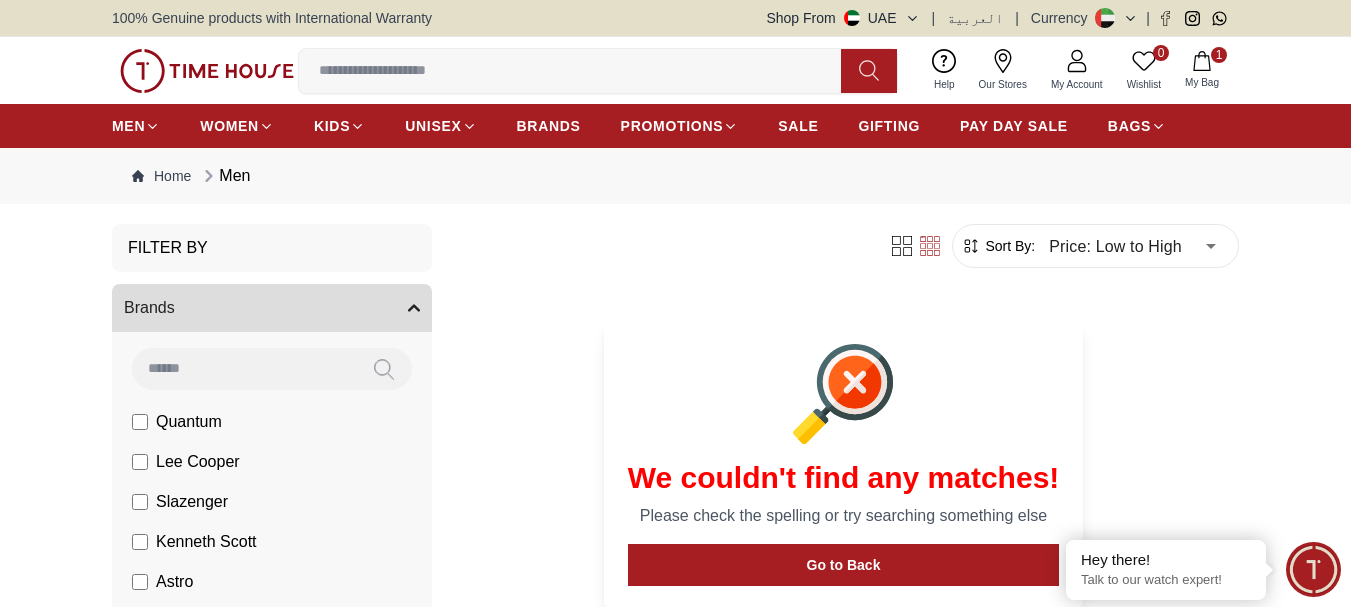 type on "****" 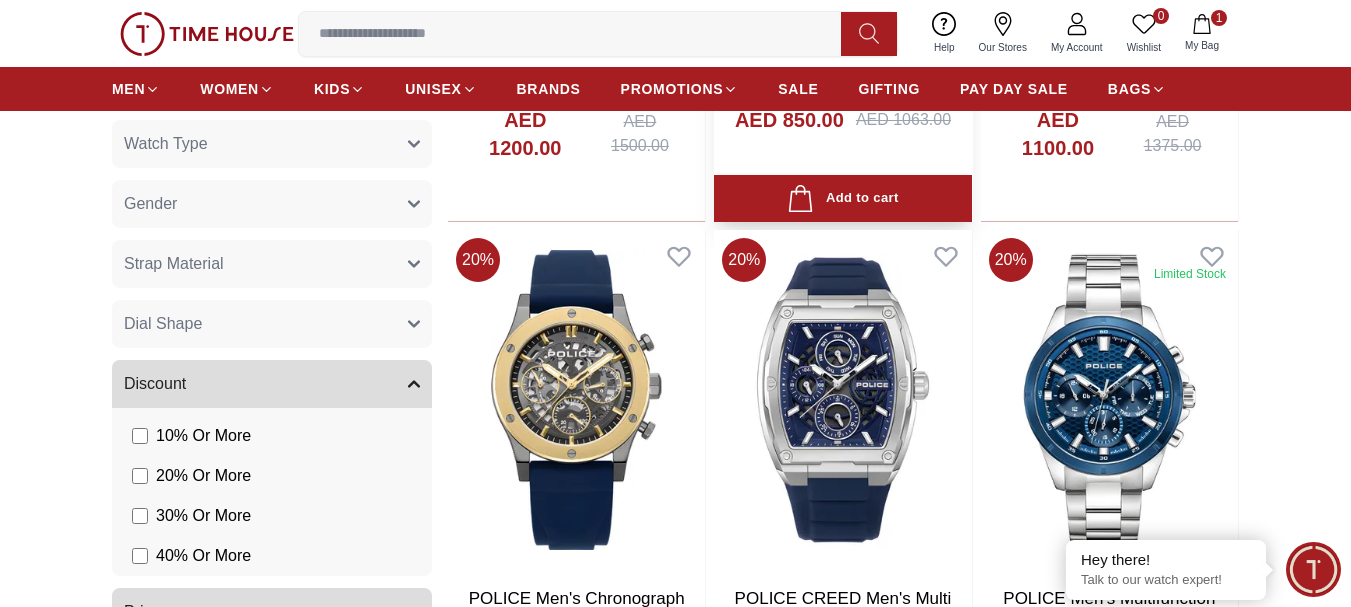 scroll, scrollTop: 1800, scrollLeft: 0, axis: vertical 